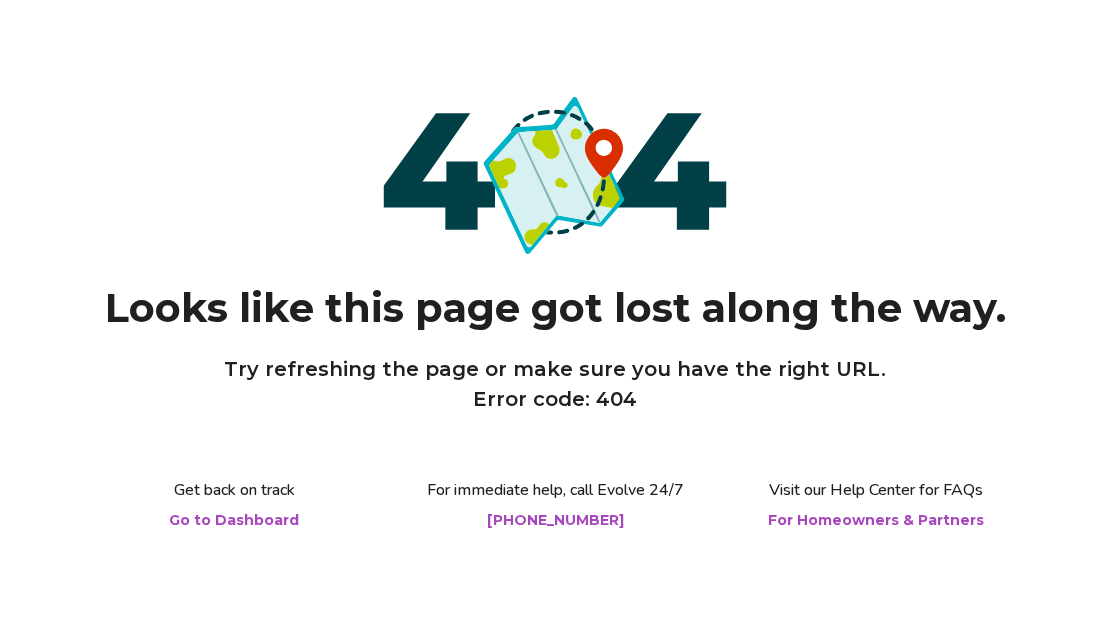 scroll, scrollTop: 0, scrollLeft: 0, axis: both 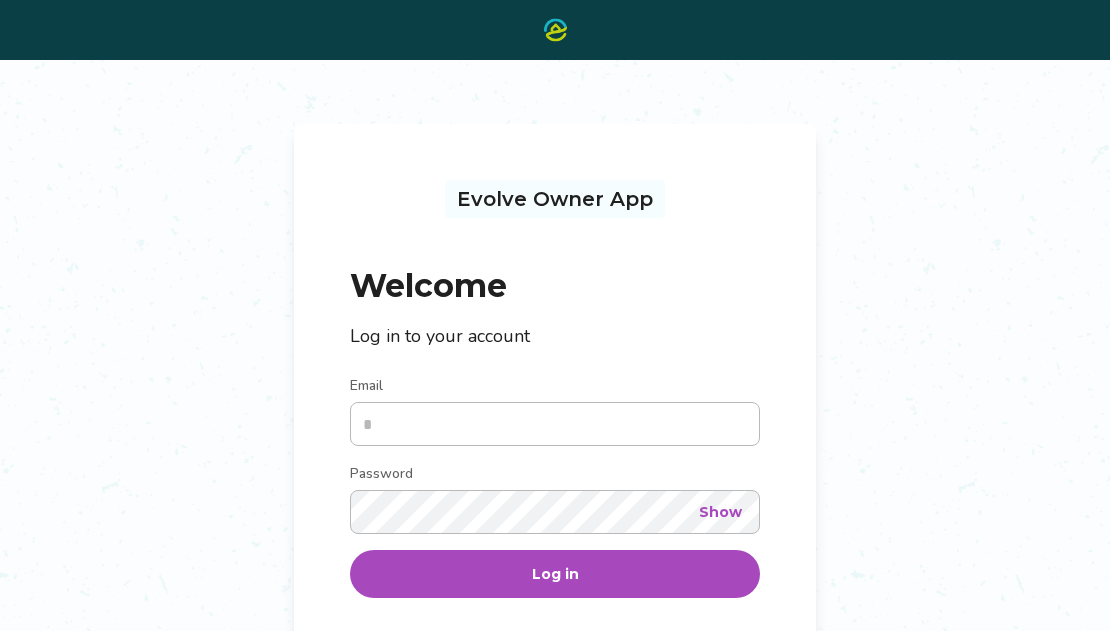 type 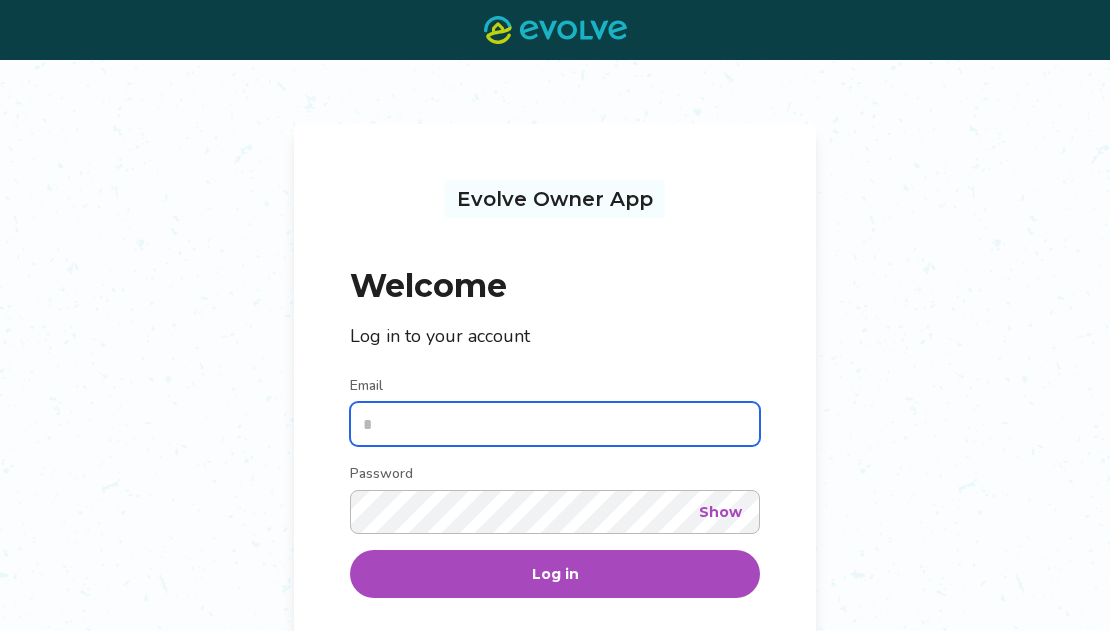 type on "**********" 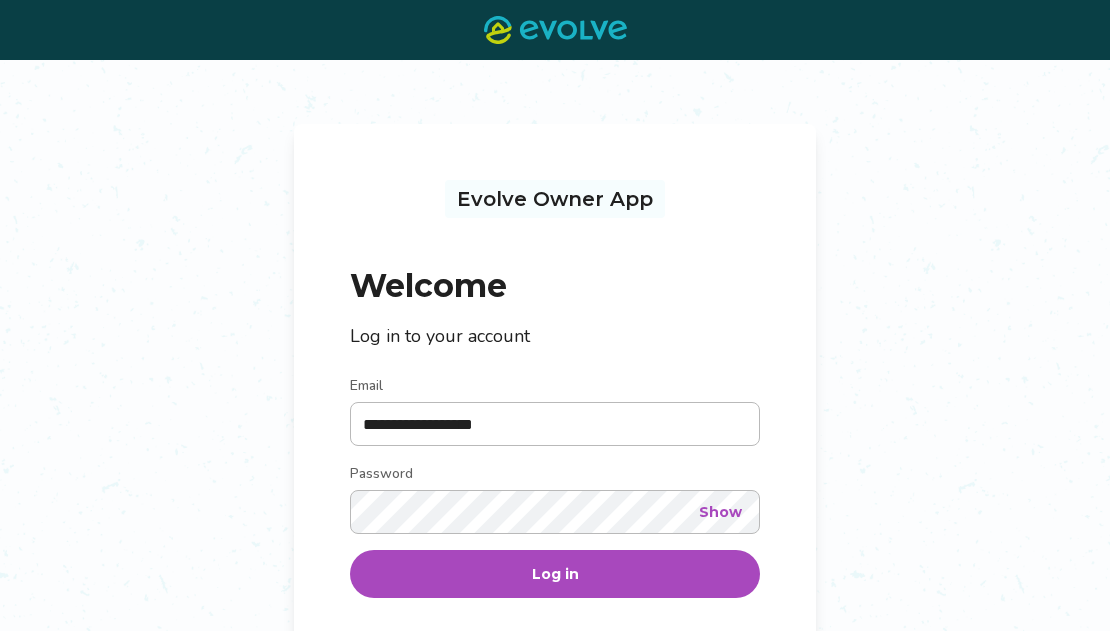 click on "Log in" at bounding box center (555, 574) 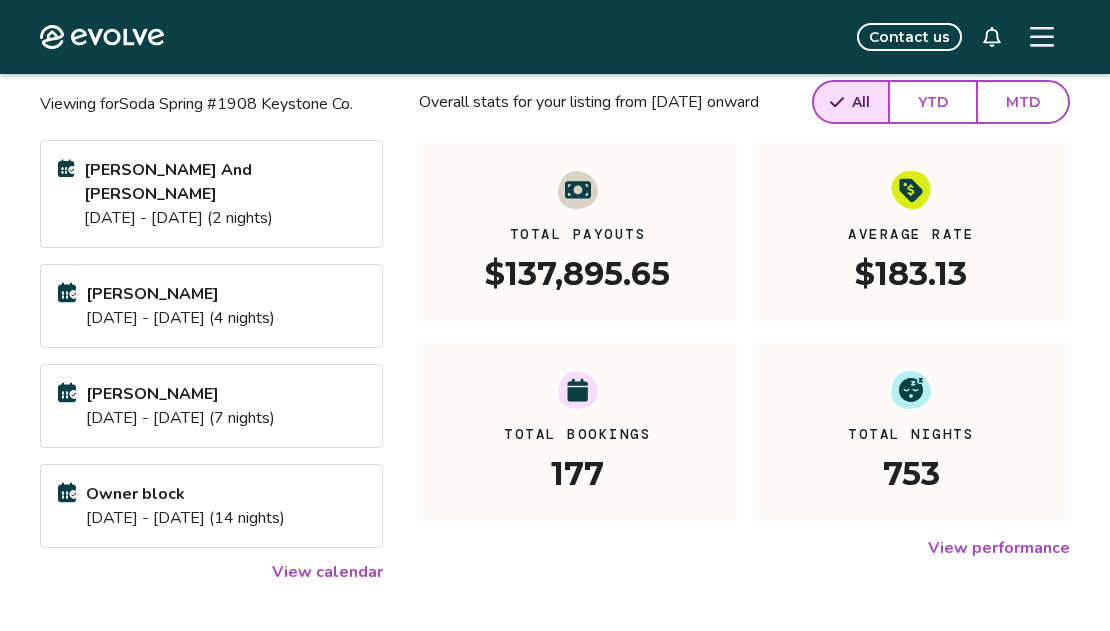 scroll, scrollTop: 179, scrollLeft: 0, axis: vertical 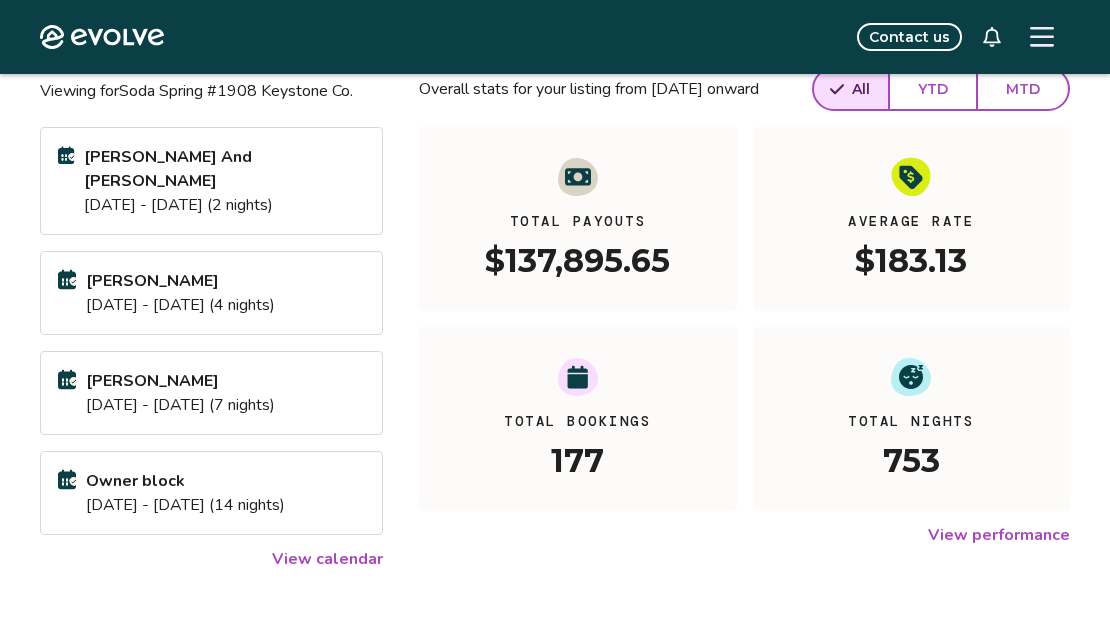 click on "Aug 01 - 15, 2025 (14 nights)" at bounding box center [185, 505] 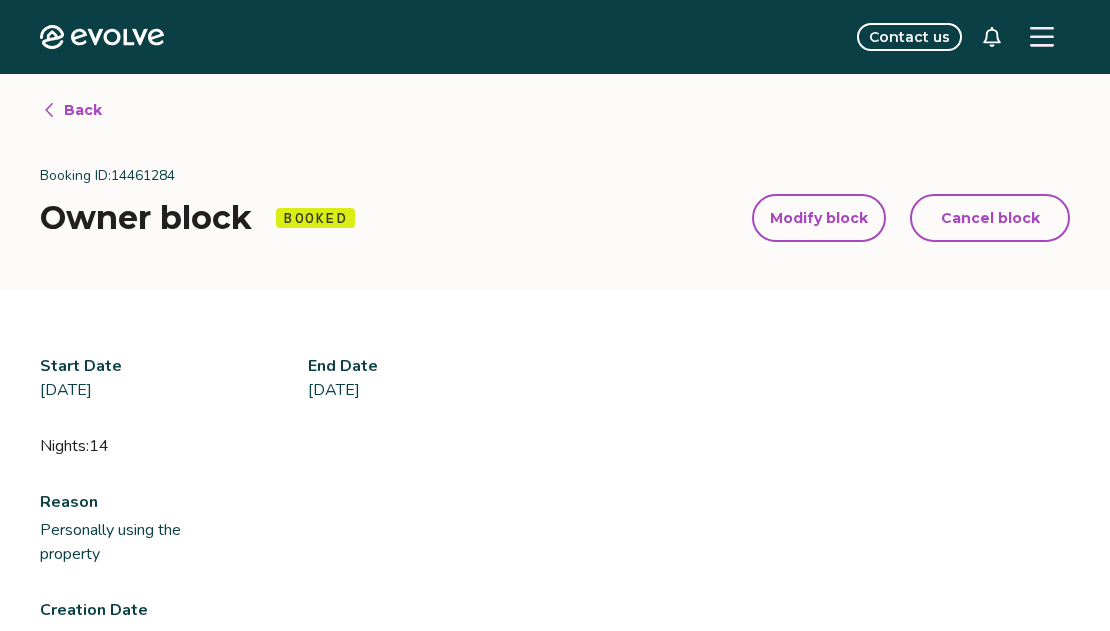 click on "Modify block" at bounding box center [819, 218] 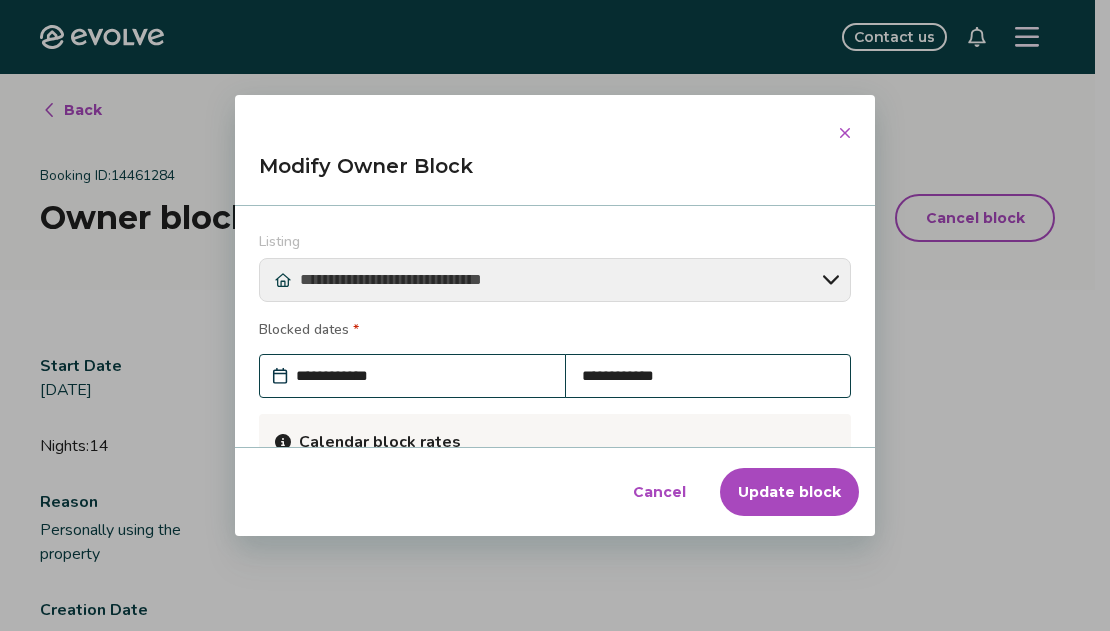 click on "**********" at bounding box center [422, 376] 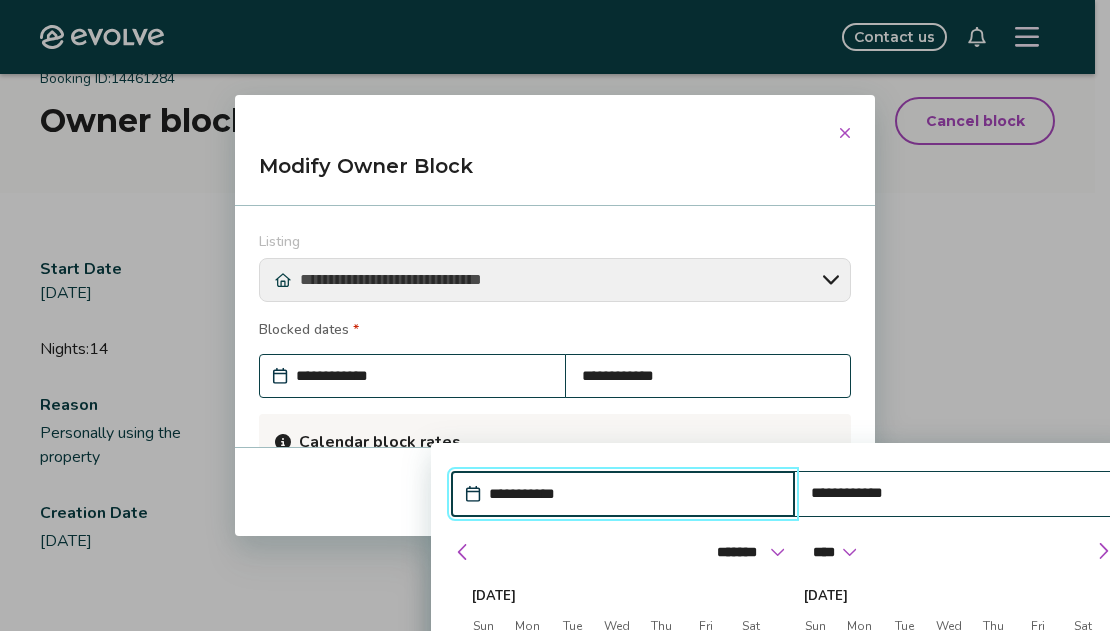 scroll, scrollTop: 115, scrollLeft: 0, axis: vertical 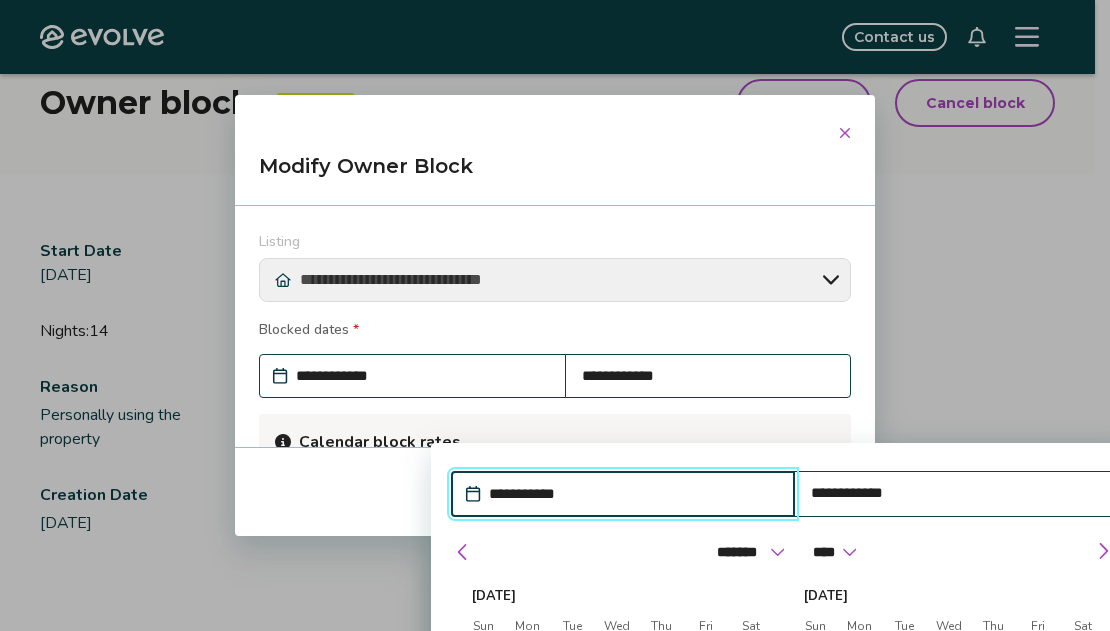 click on "1" at bounding box center [706, 660] 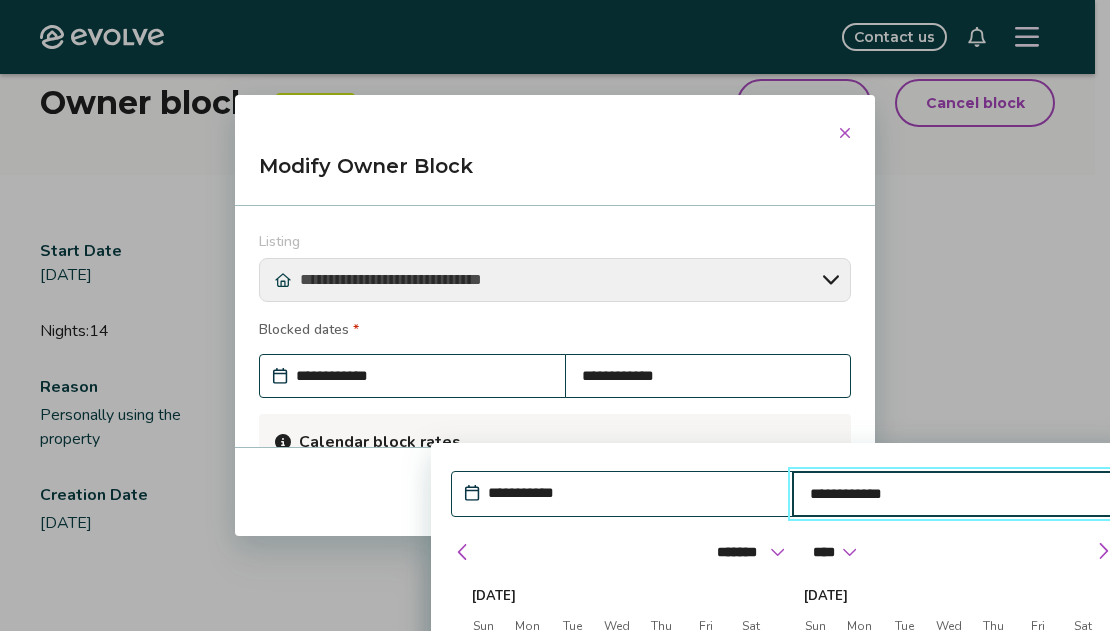type on "*" 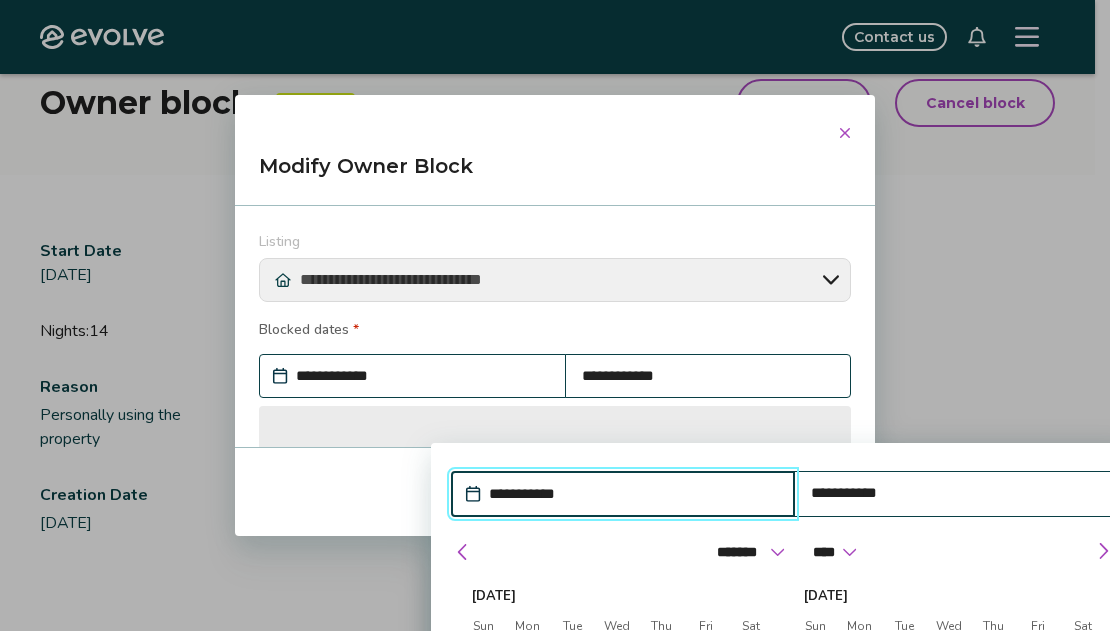 type on "**********" 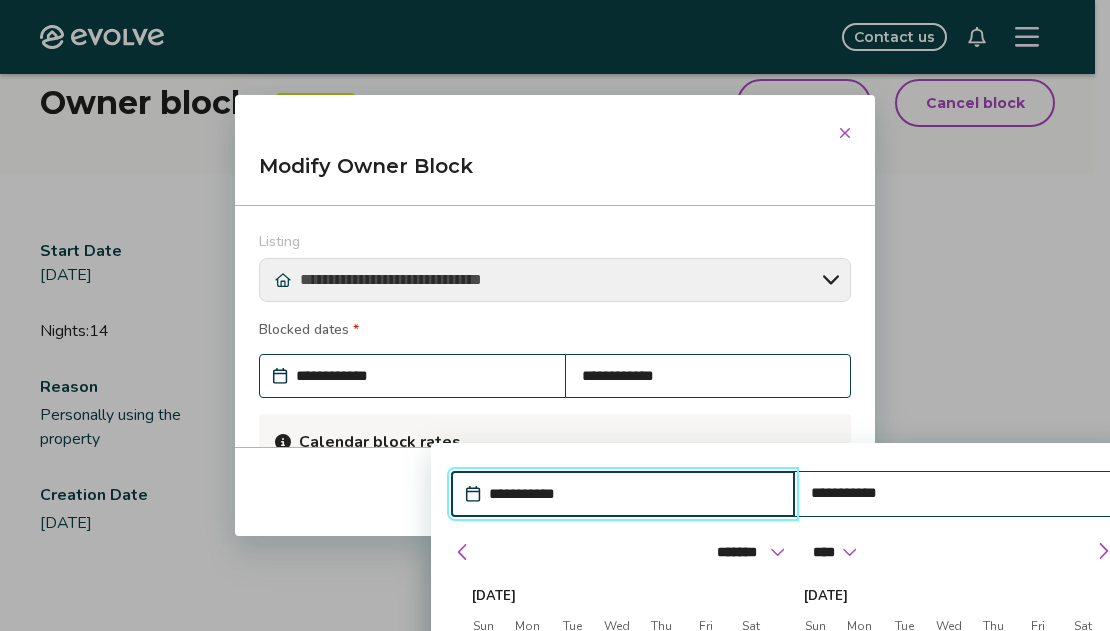 type on "*" 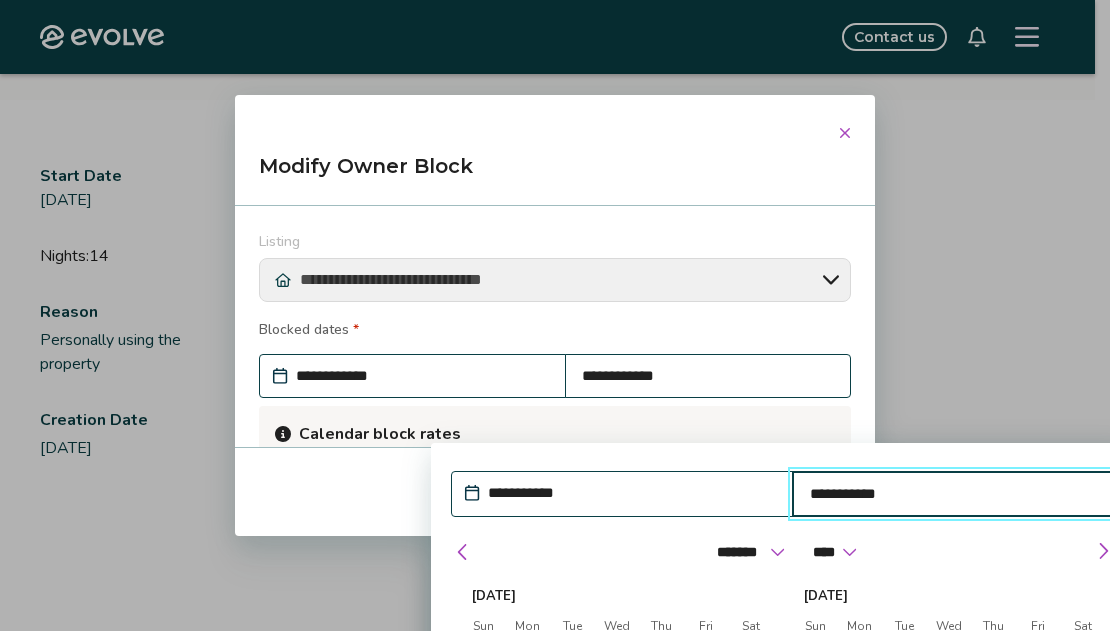 scroll, scrollTop: 188, scrollLeft: 0, axis: vertical 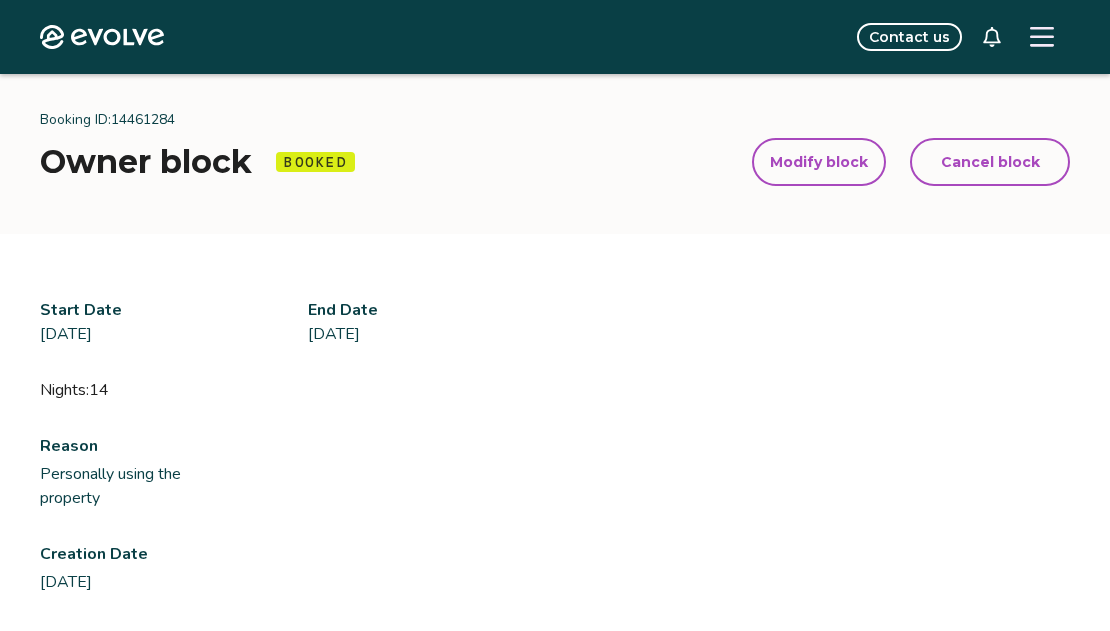 click on "Modify block" at bounding box center [819, 162] 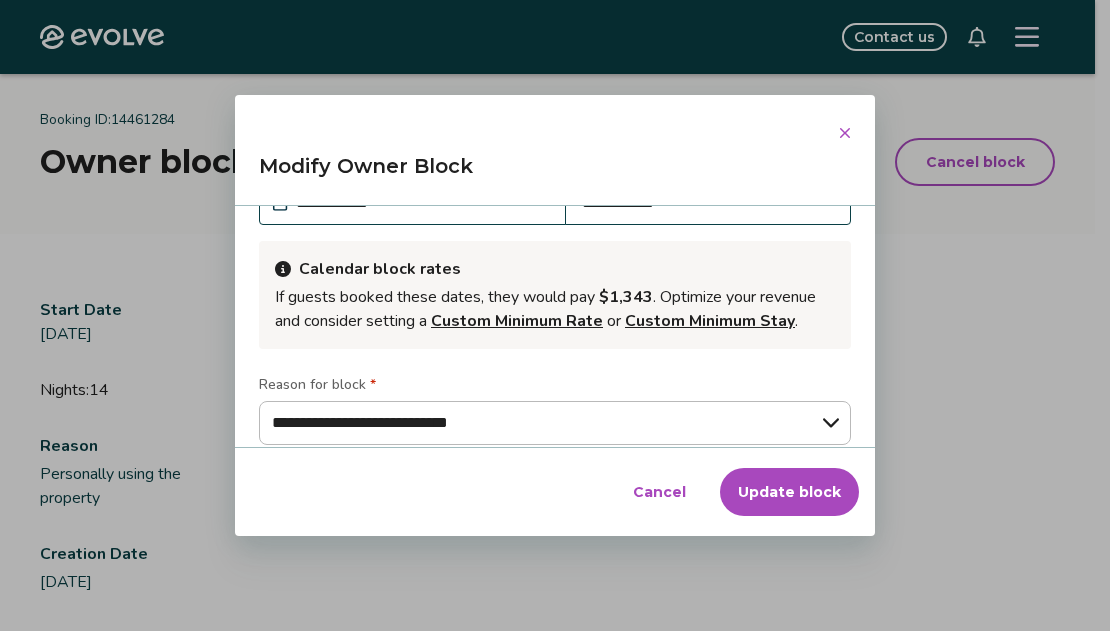 scroll, scrollTop: 202, scrollLeft: 0, axis: vertical 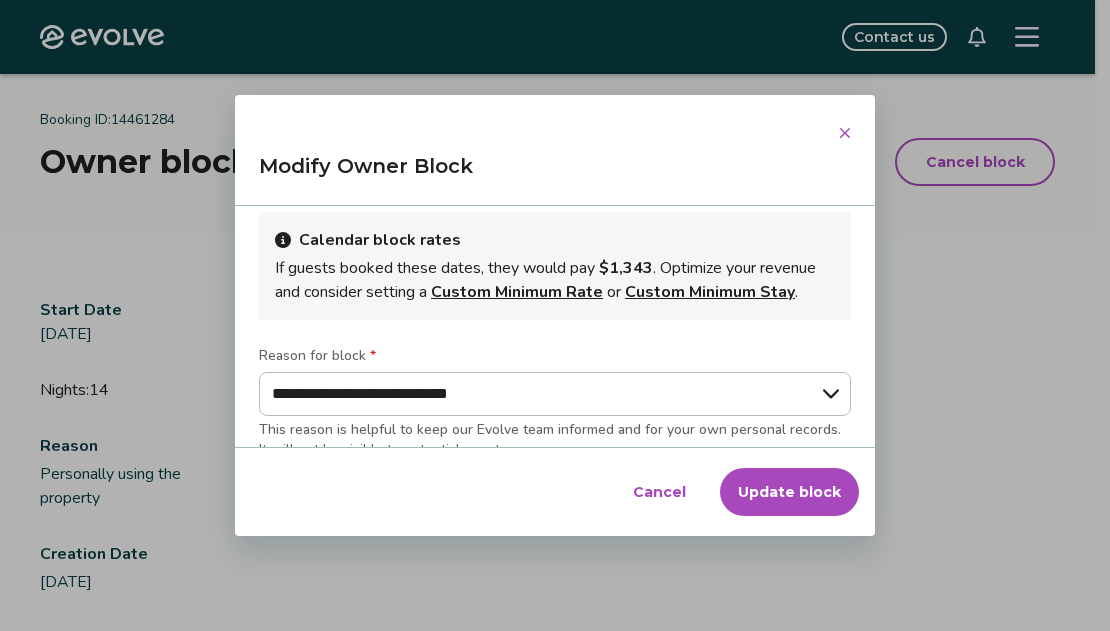 click on "Update block" at bounding box center [789, 492] 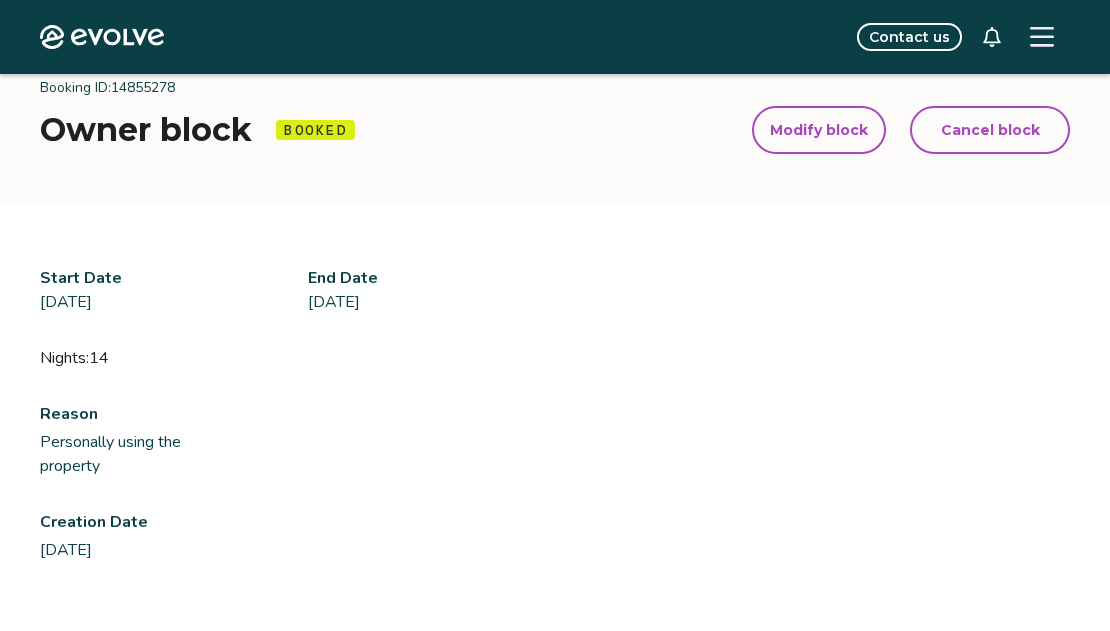 scroll, scrollTop: 0, scrollLeft: 0, axis: both 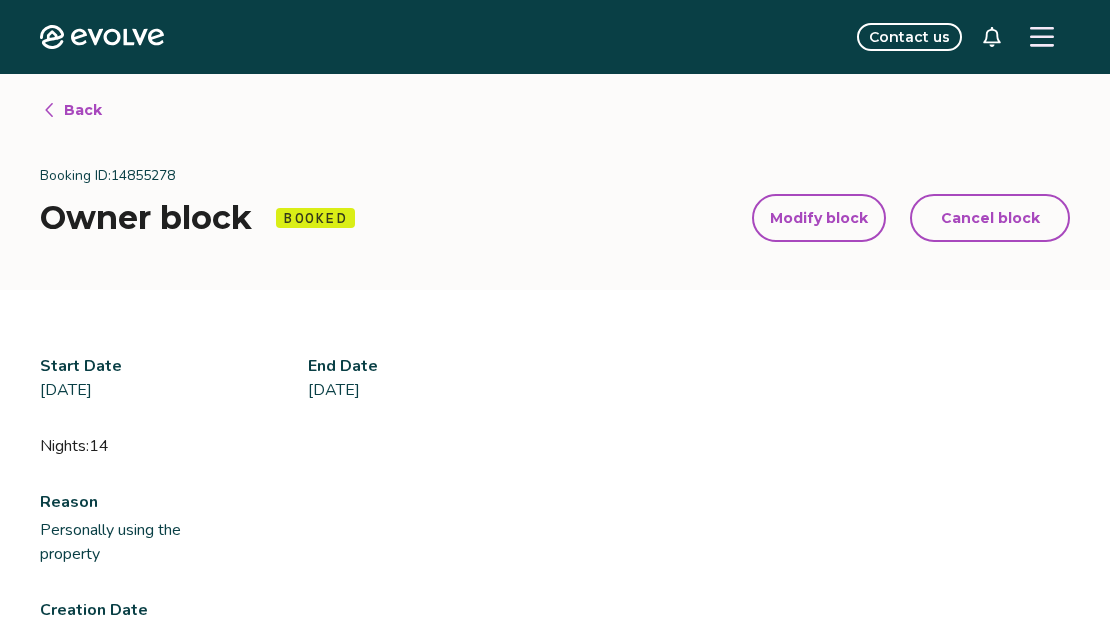 click on "Modify block" at bounding box center [819, 218] 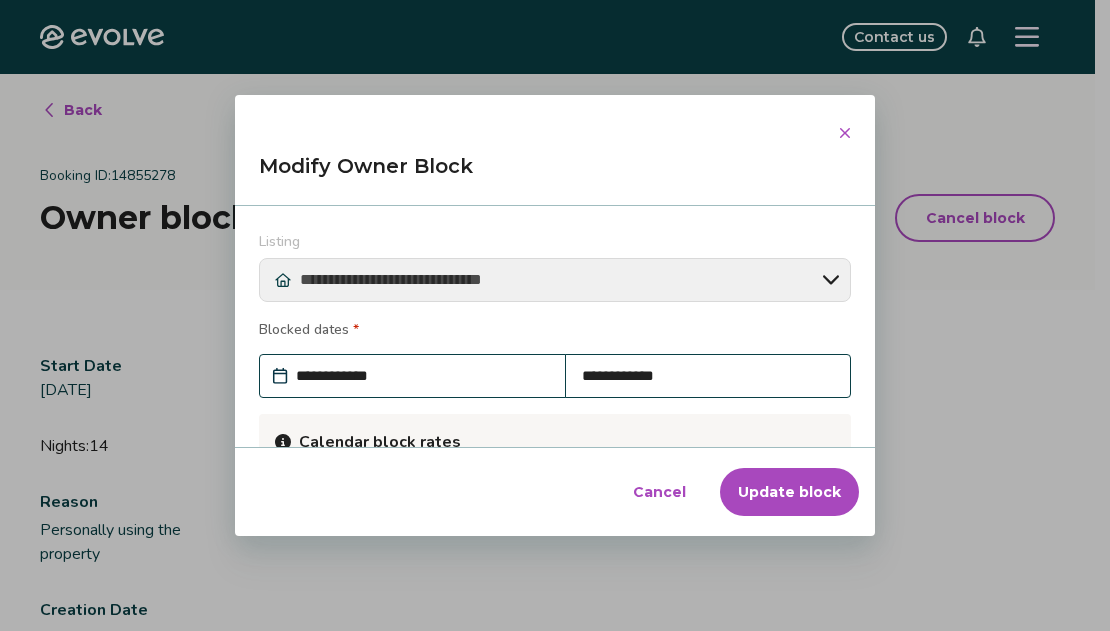 click on "**********" at bounding box center [422, 376] 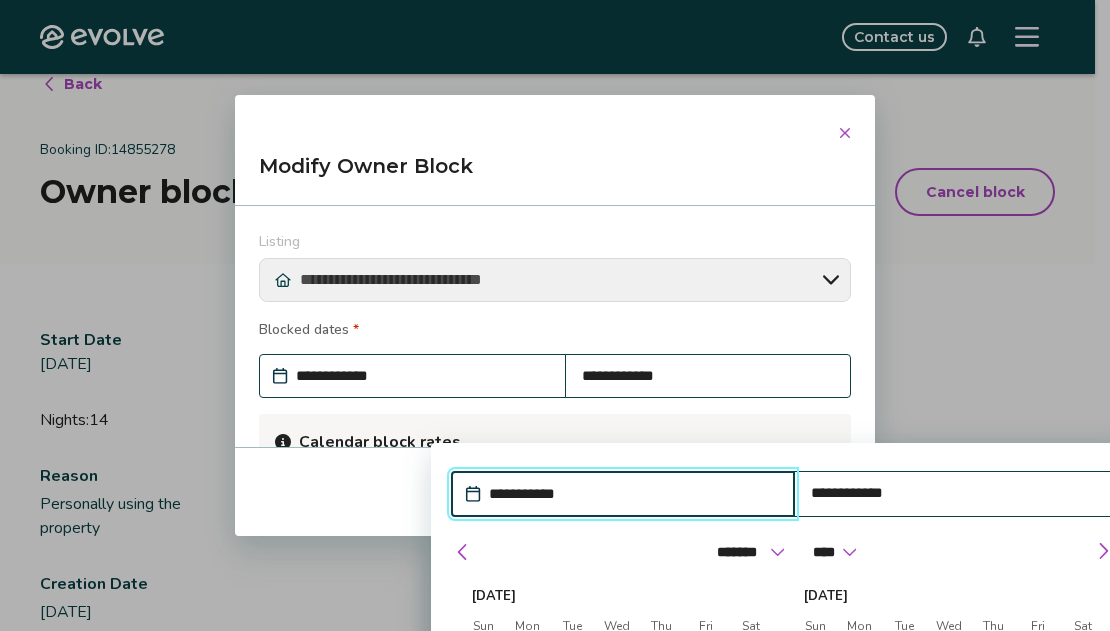 scroll, scrollTop: 22, scrollLeft: 0, axis: vertical 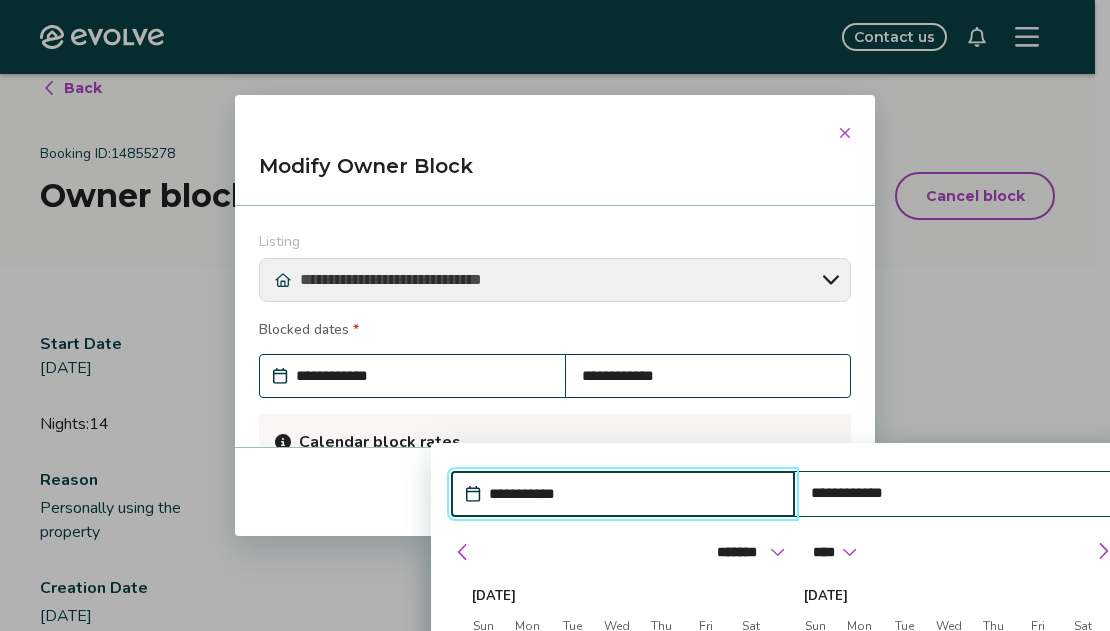 click on "**********" at bounding box center [633, 494] 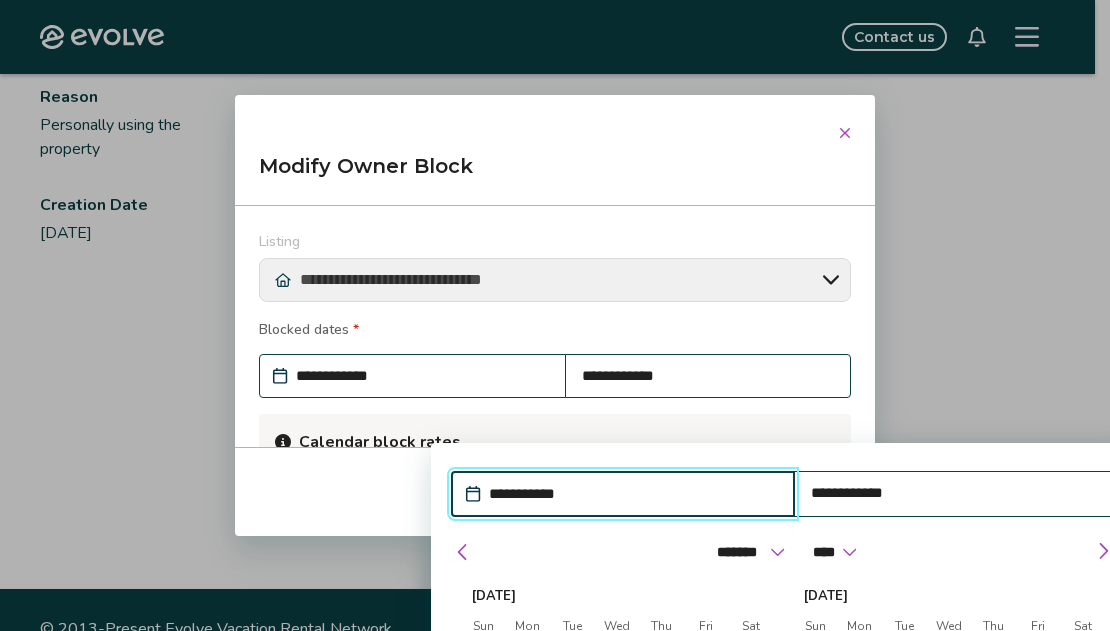 scroll, scrollTop: 443, scrollLeft: 0, axis: vertical 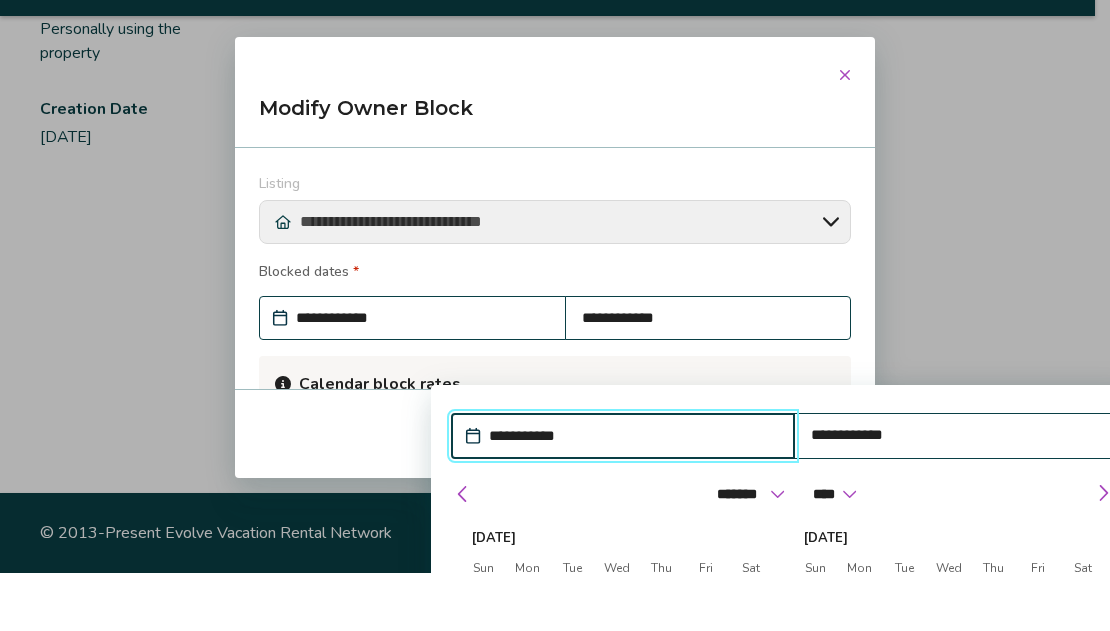 click on "**********" at bounding box center [555, 315] 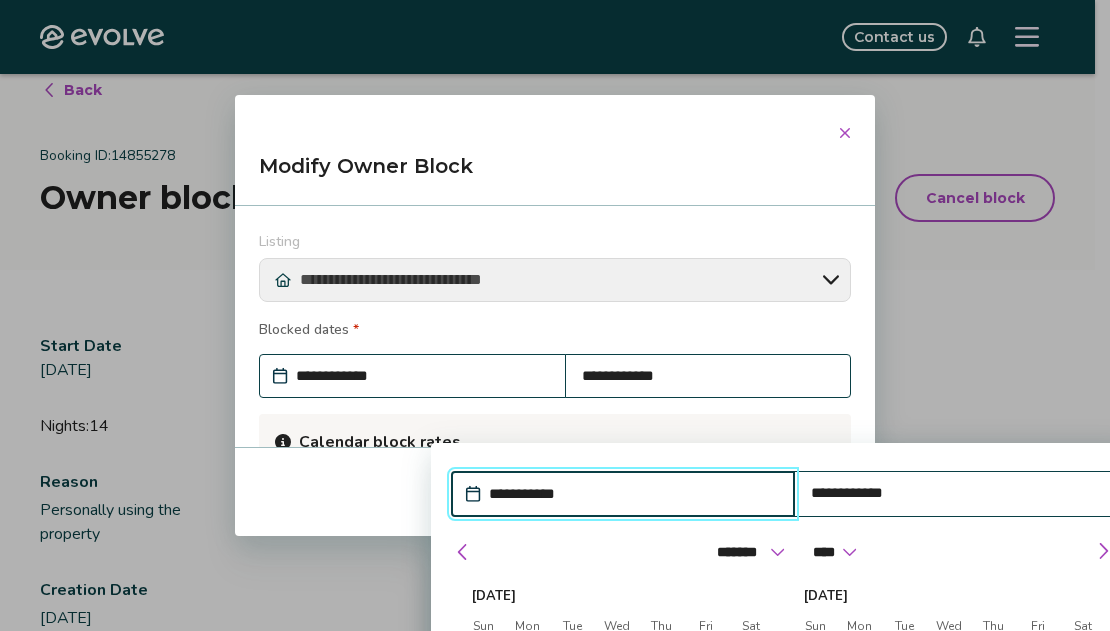 scroll, scrollTop: 0, scrollLeft: 0, axis: both 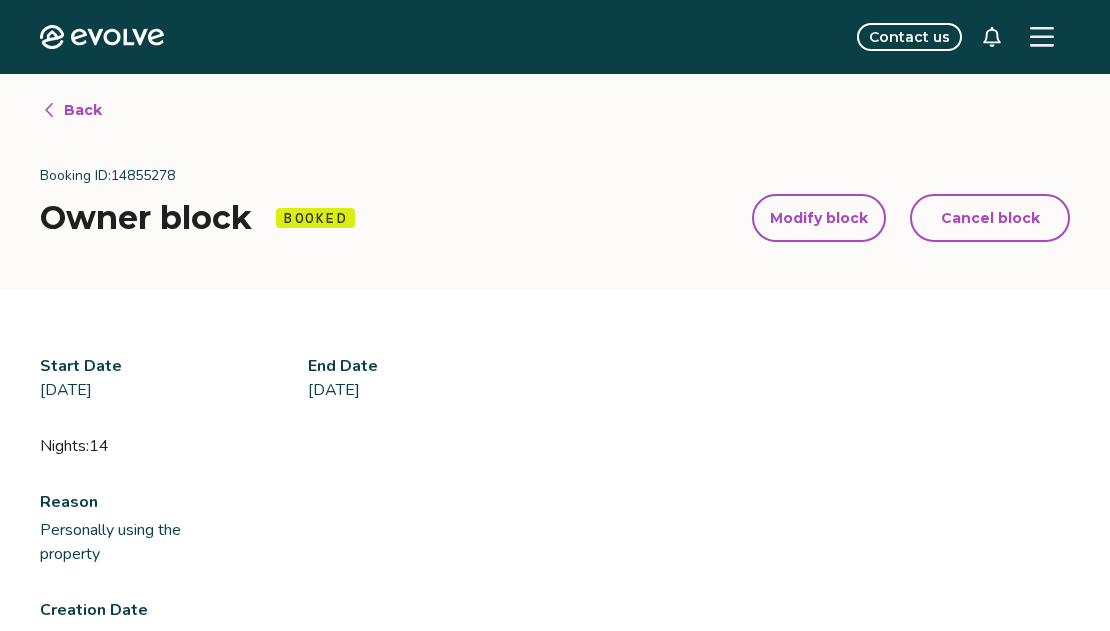 click on "Cancel block" at bounding box center [990, 218] 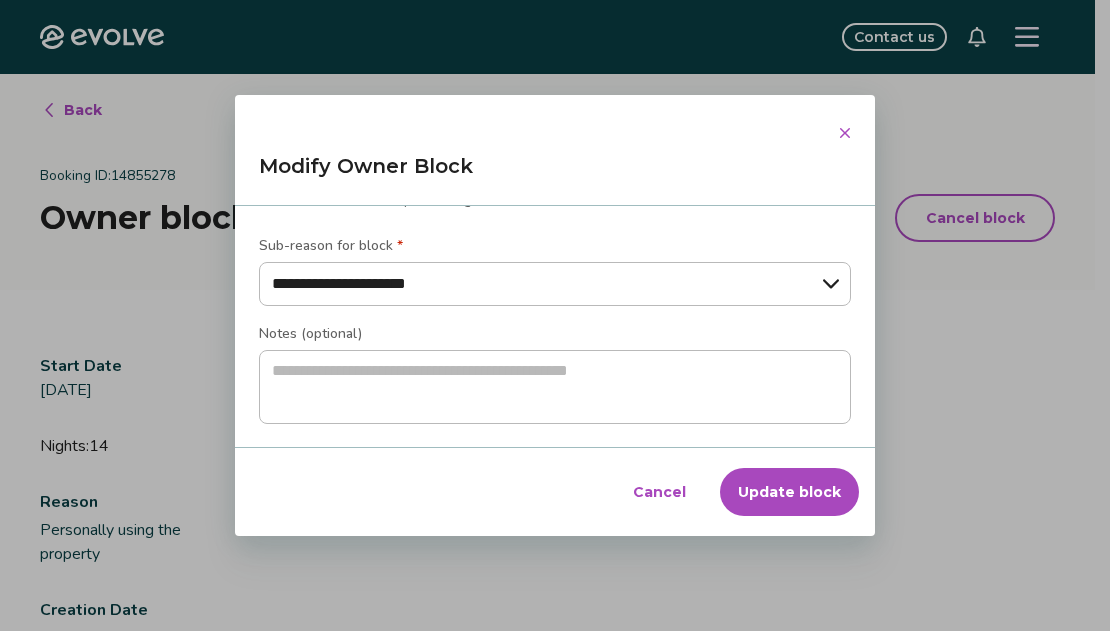 scroll, scrollTop: 476, scrollLeft: 0, axis: vertical 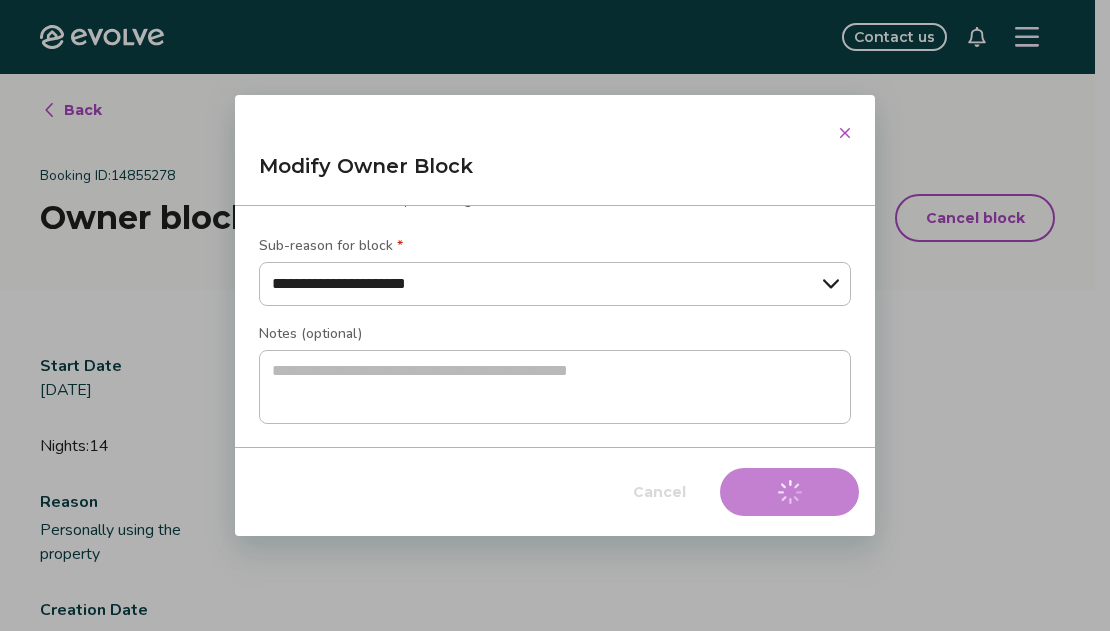 type on "*" 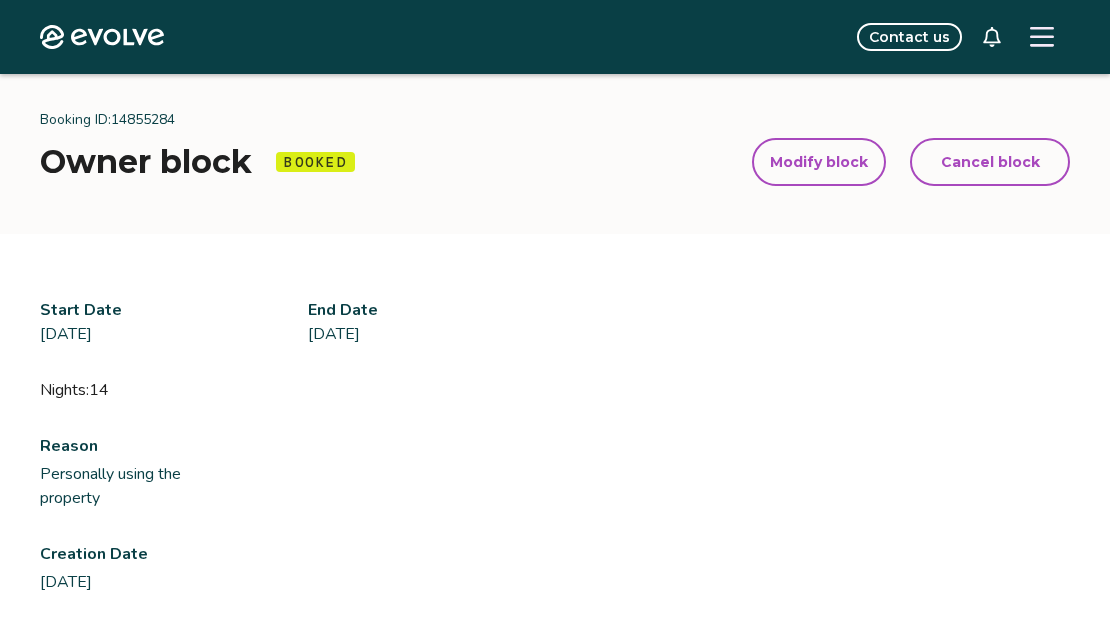 scroll, scrollTop: 0, scrollLeft: 0, axis: both 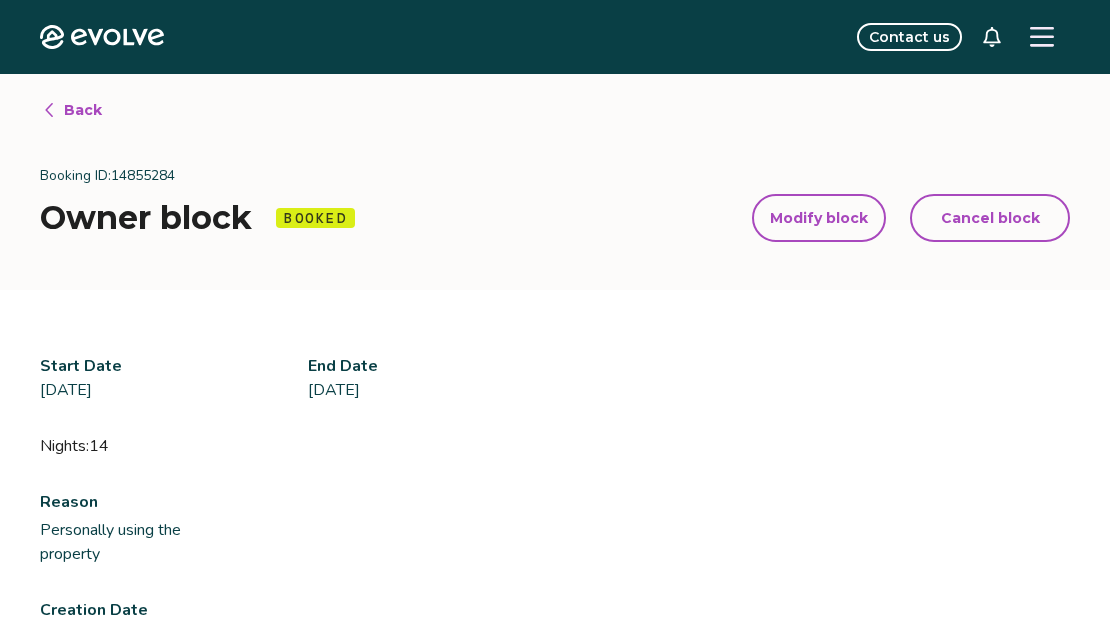click on "Modify block" at bounding box center (819, 218) 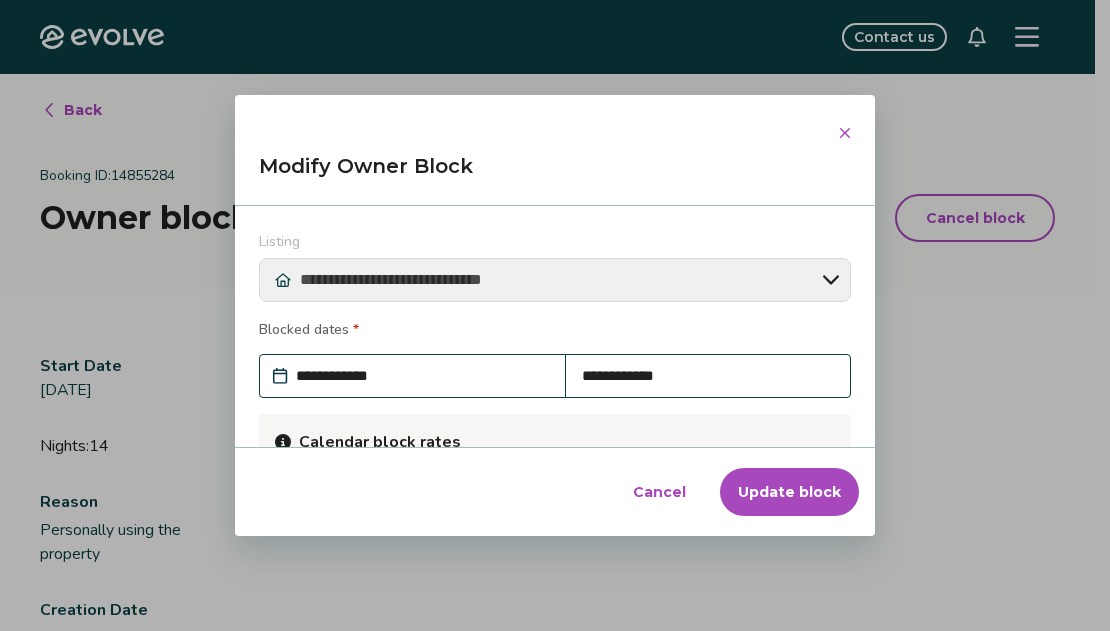 type on "*" 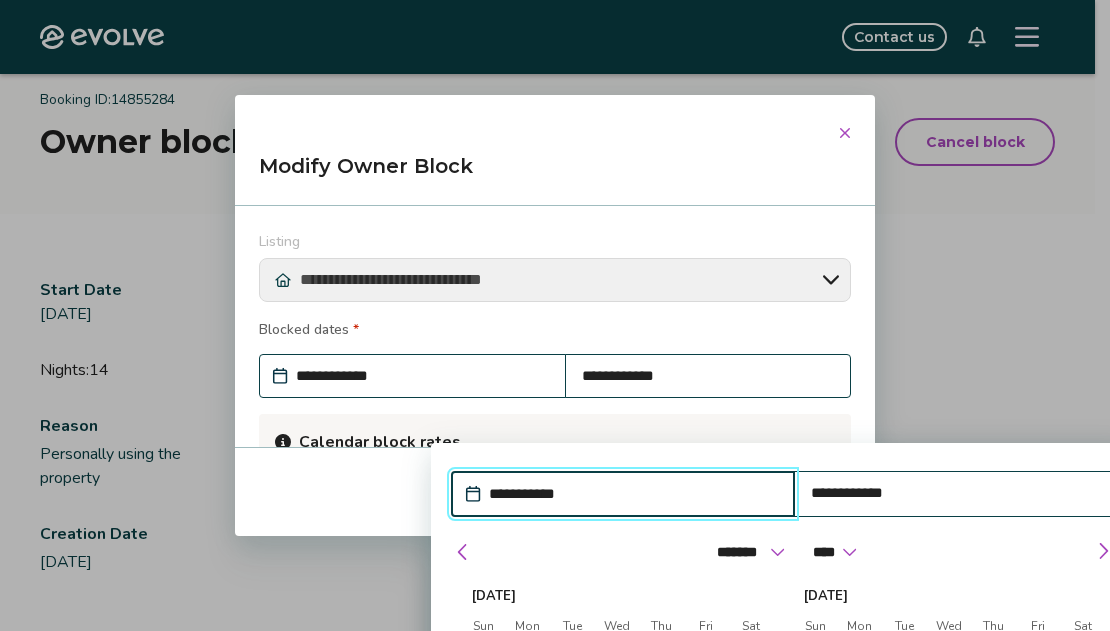 scroll, scrollTop: 87, scrollLeft: 0, axis: vertical 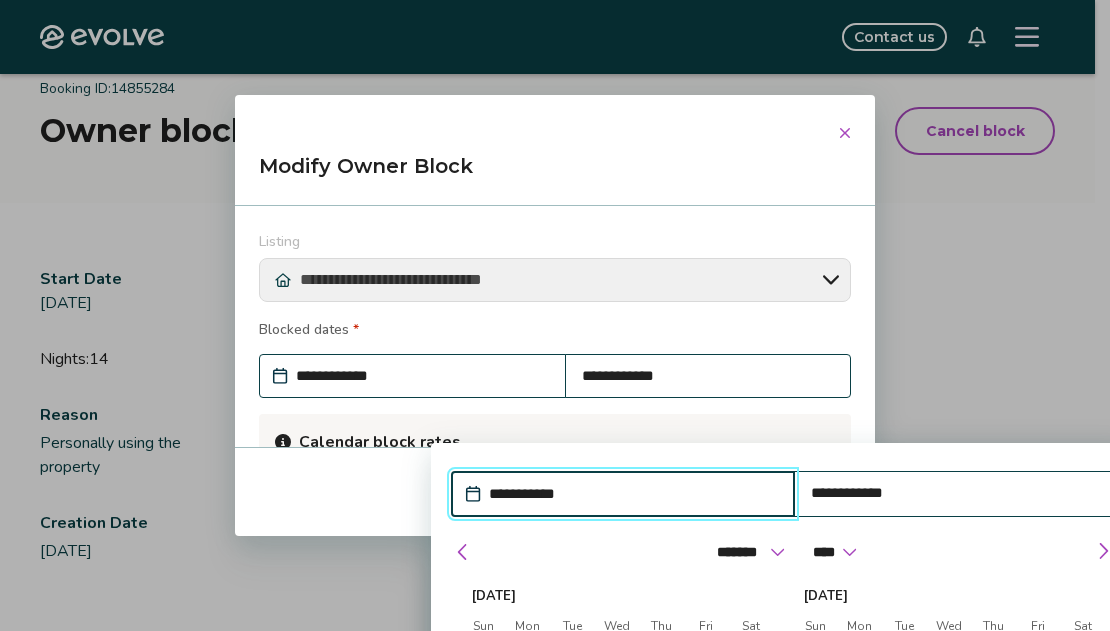 click on "1" at bounding box center (706, 660) 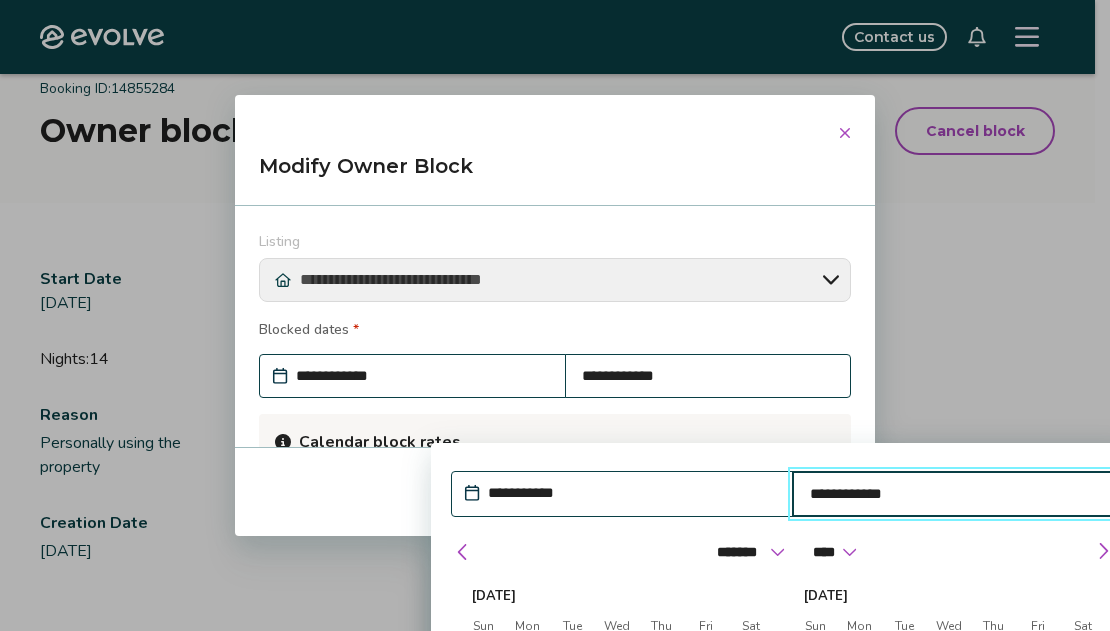 click on "2" at bounding box center (751, 660) 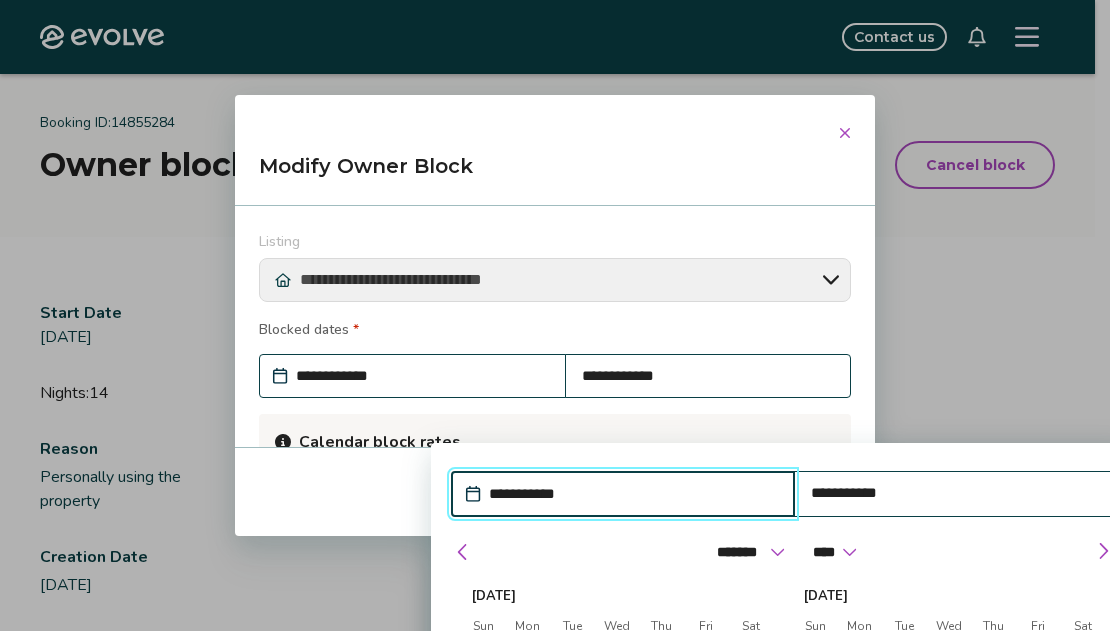 scroll, scrollTop: 0, scrollLeft: 0, axis: both 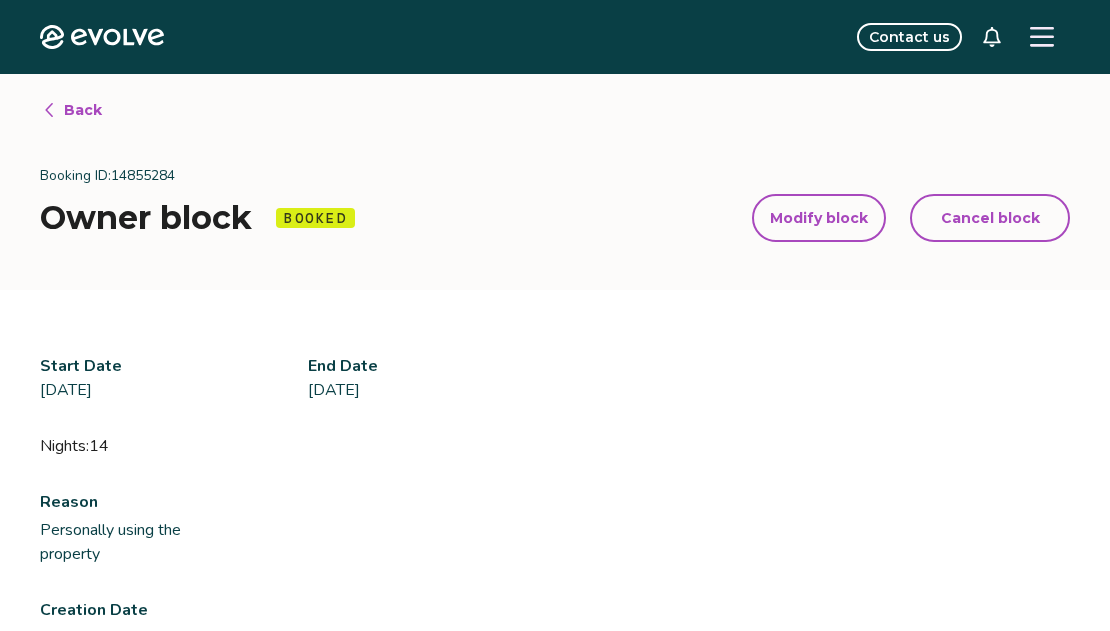 type on "*" 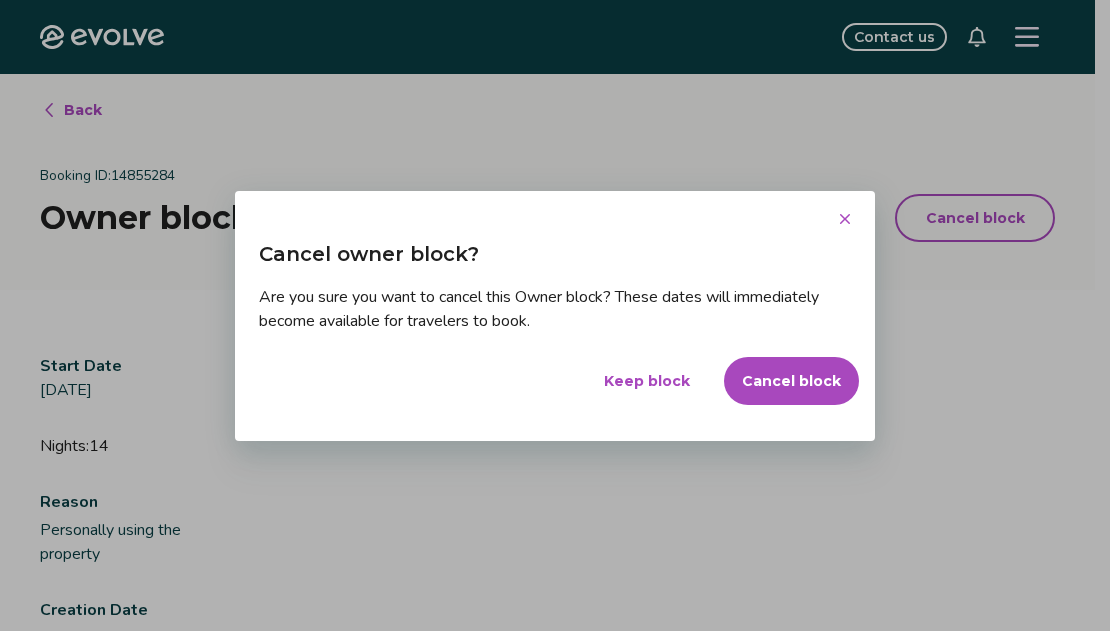 click on "Cancel block" at bounding box center (791, 381) 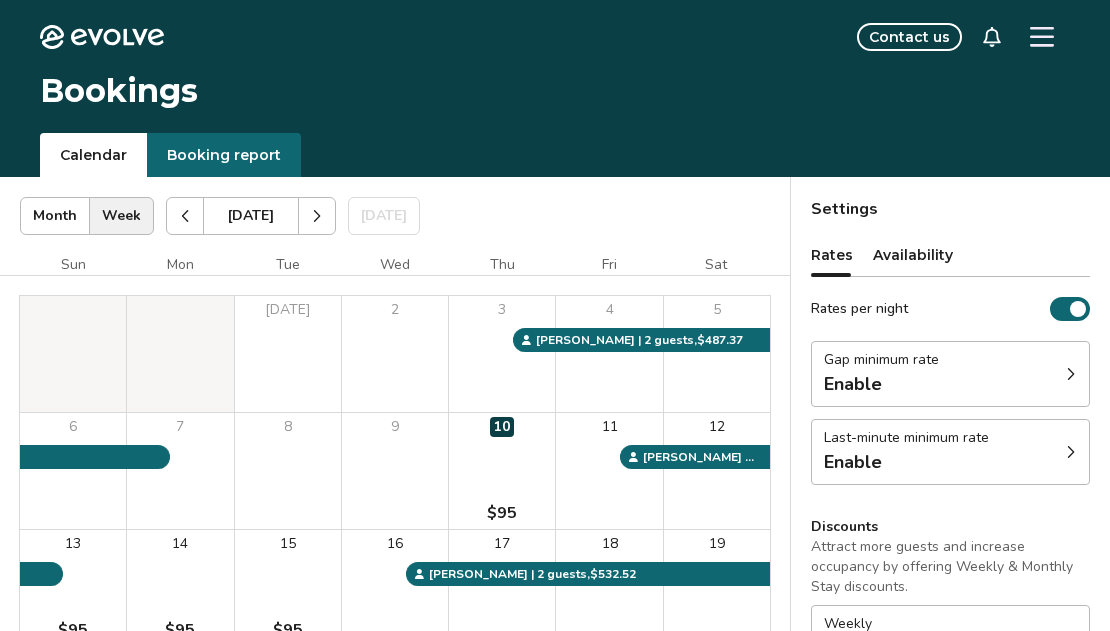 scroll, scrollTop: 0, scrollLeft: 0, axis: both 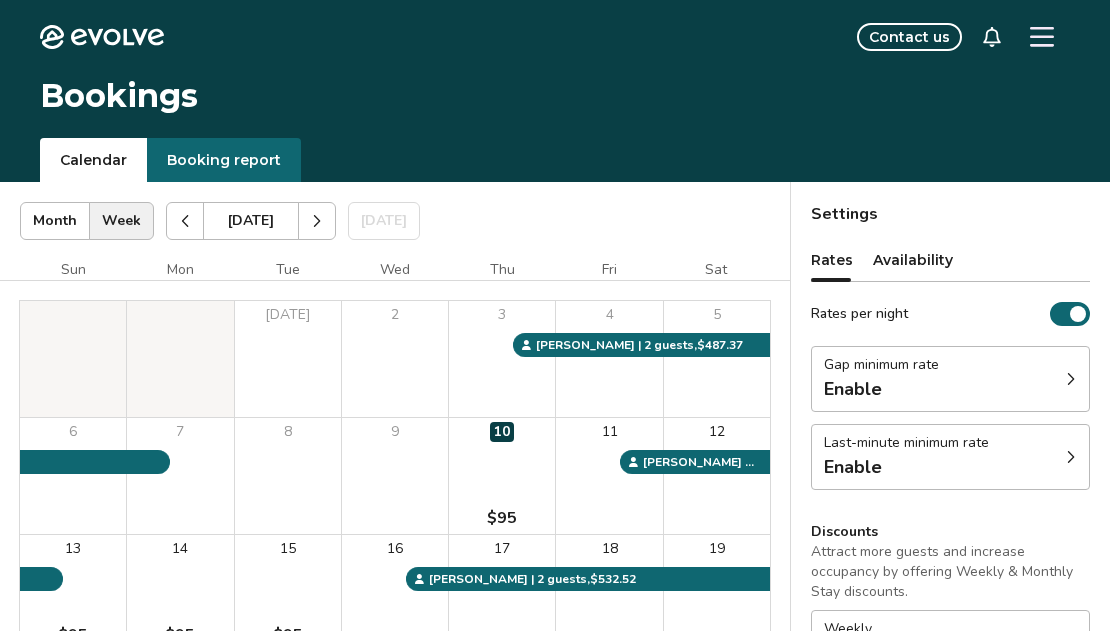 click 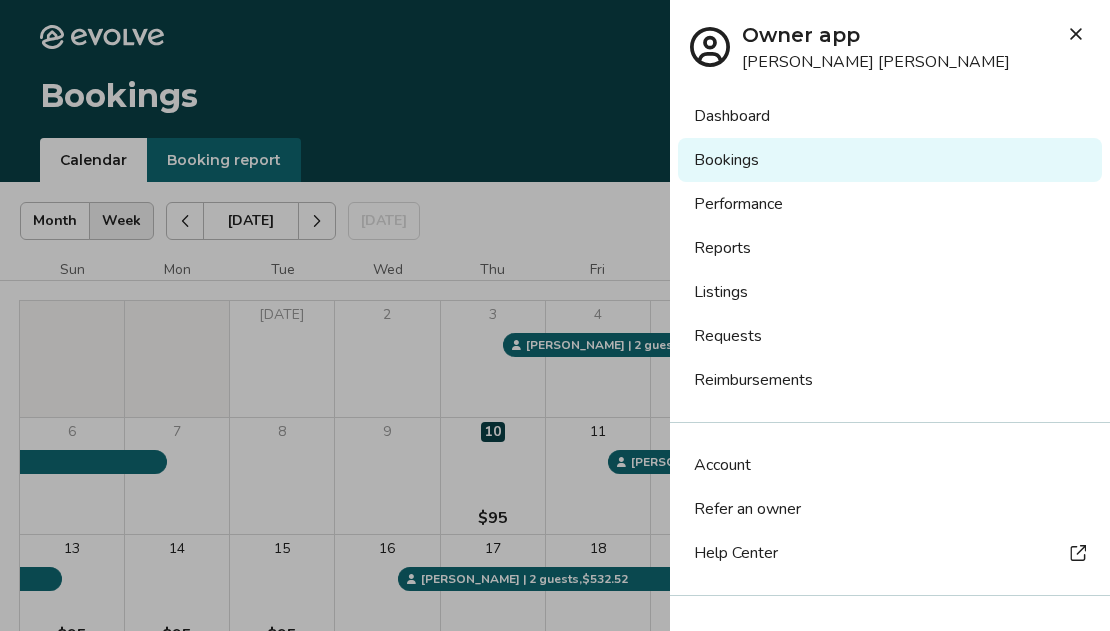 click on "Bookings" at bounding box center (890, 160) 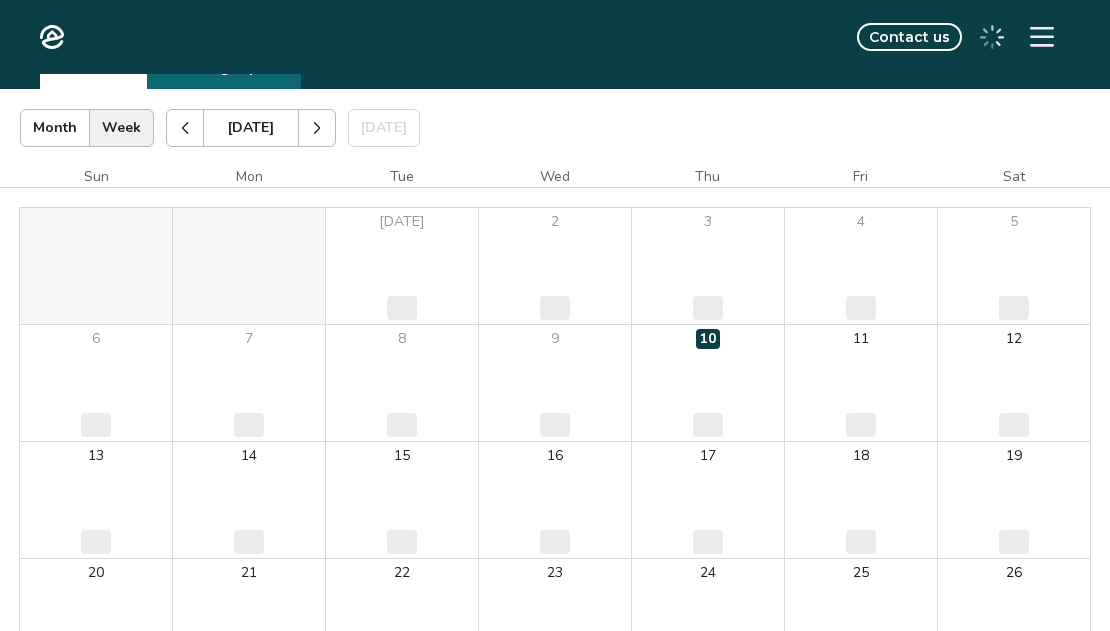 scroll, scrollTop: 93, scrollLeft: 0, axis: vertical 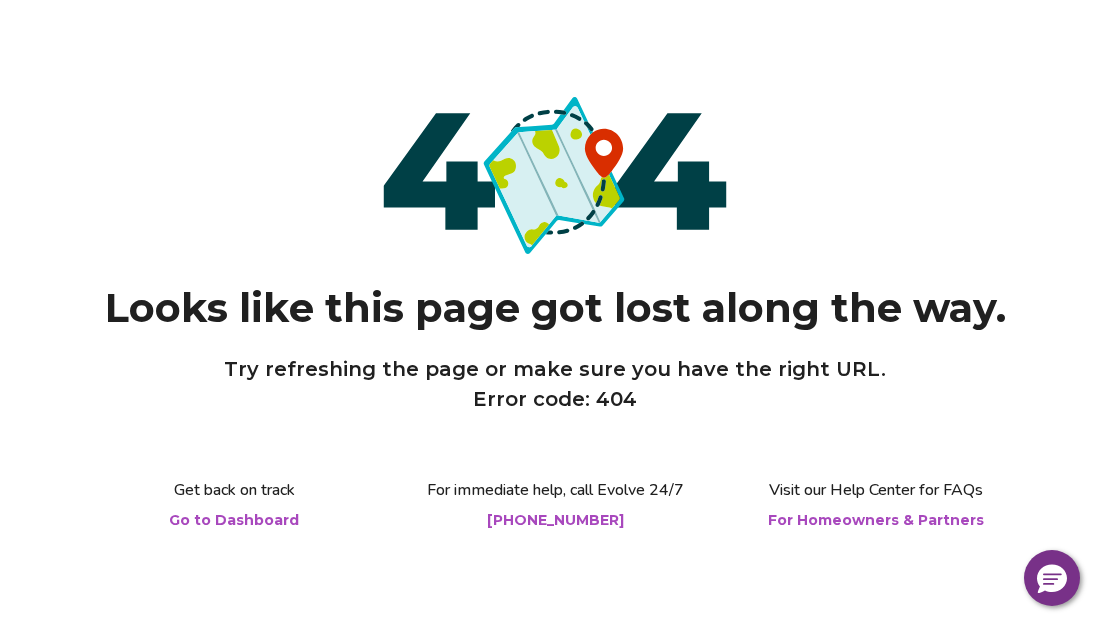 click on "Go to Dashboard" at bounding box center (234, 520) 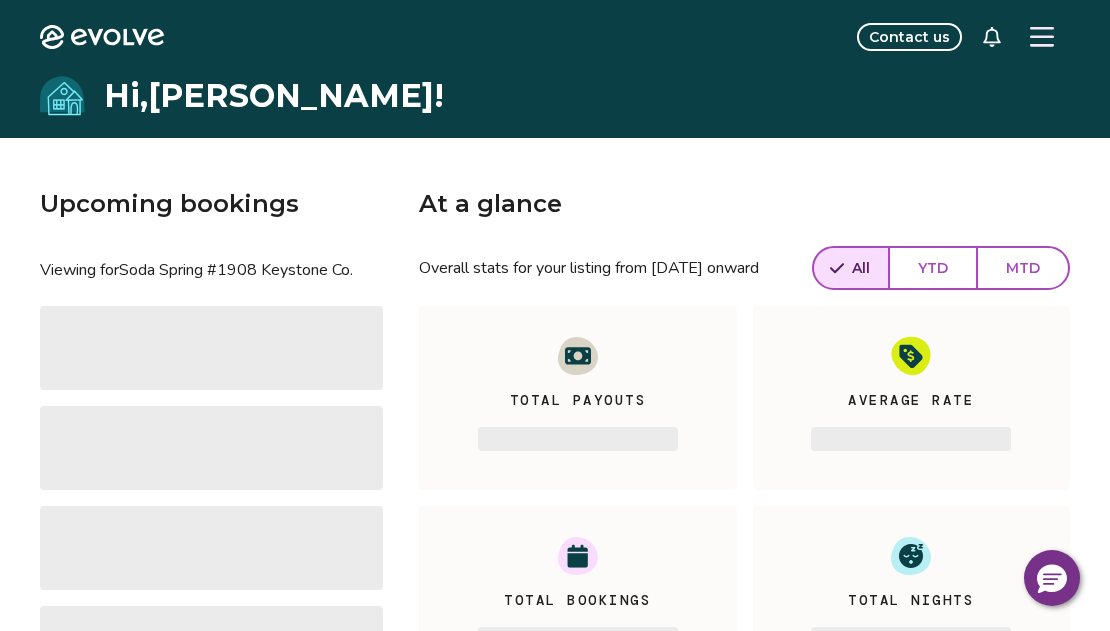 click on "‌" at bounding box center [211, 548] 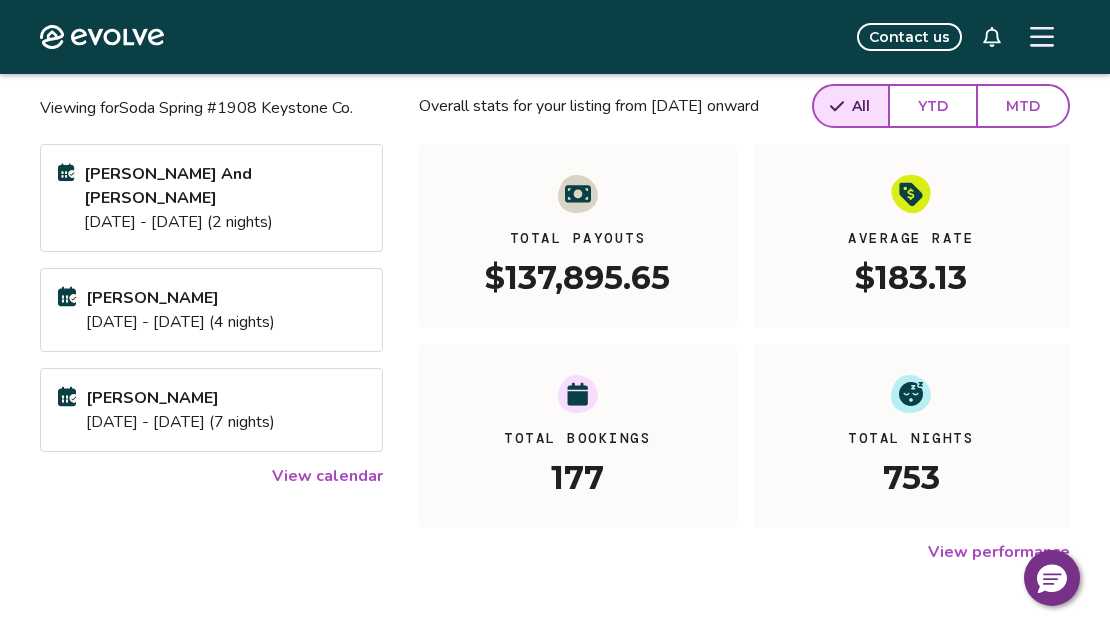 scroll, scrollTop: 146, scrollLeft: 0, axis: vertical 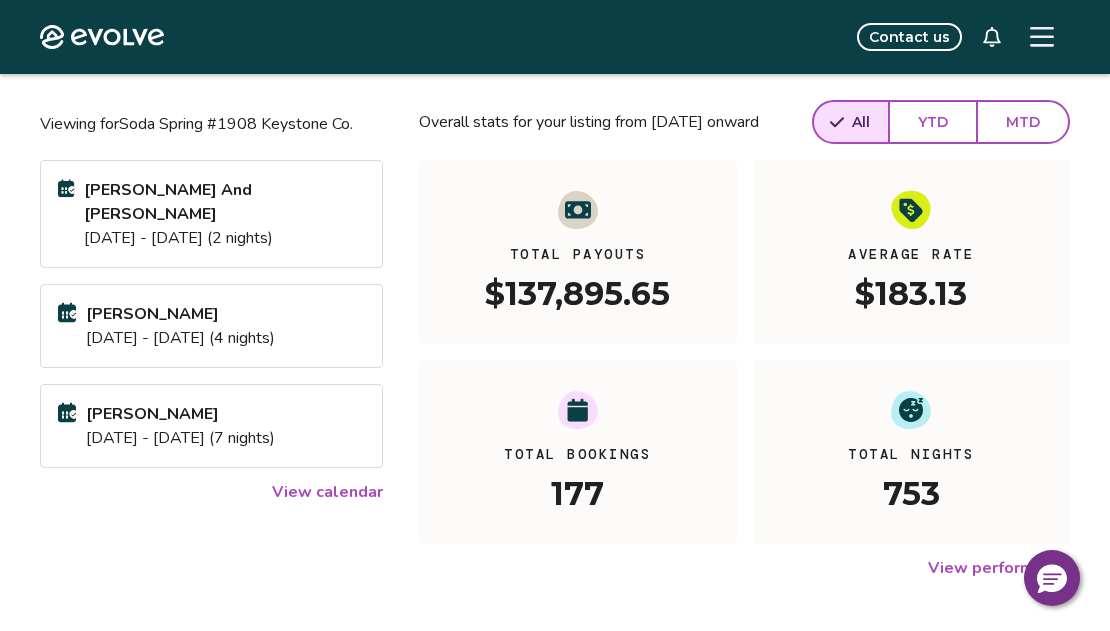 click on "View calendar" at bounding box center (327, 492) 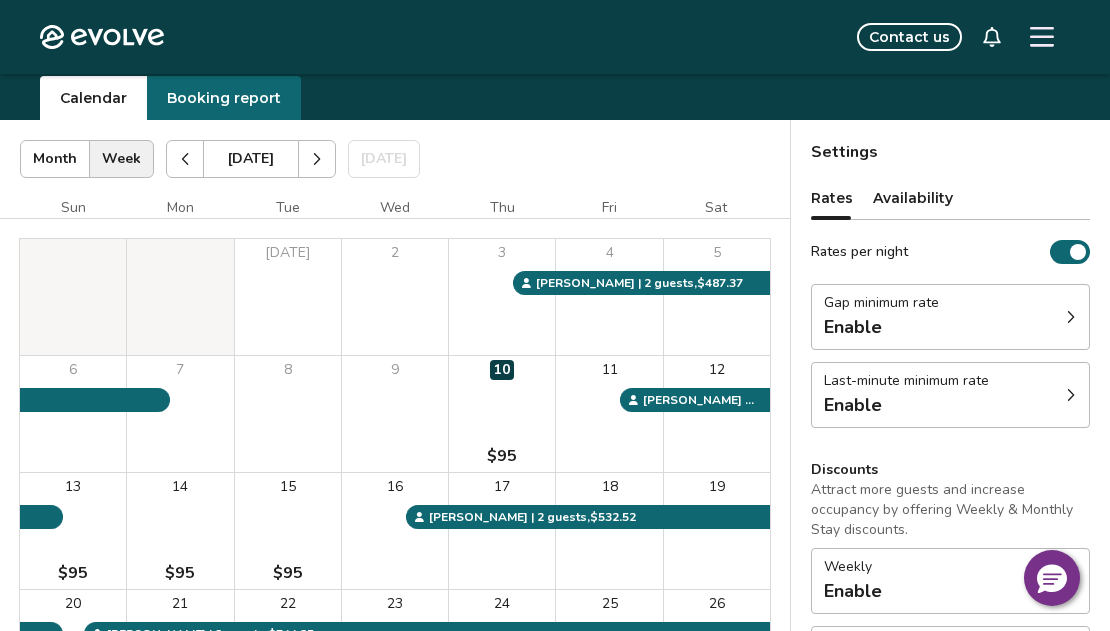 scroll, scrollTop: 82, scrollLeft: 0, axis: vertical 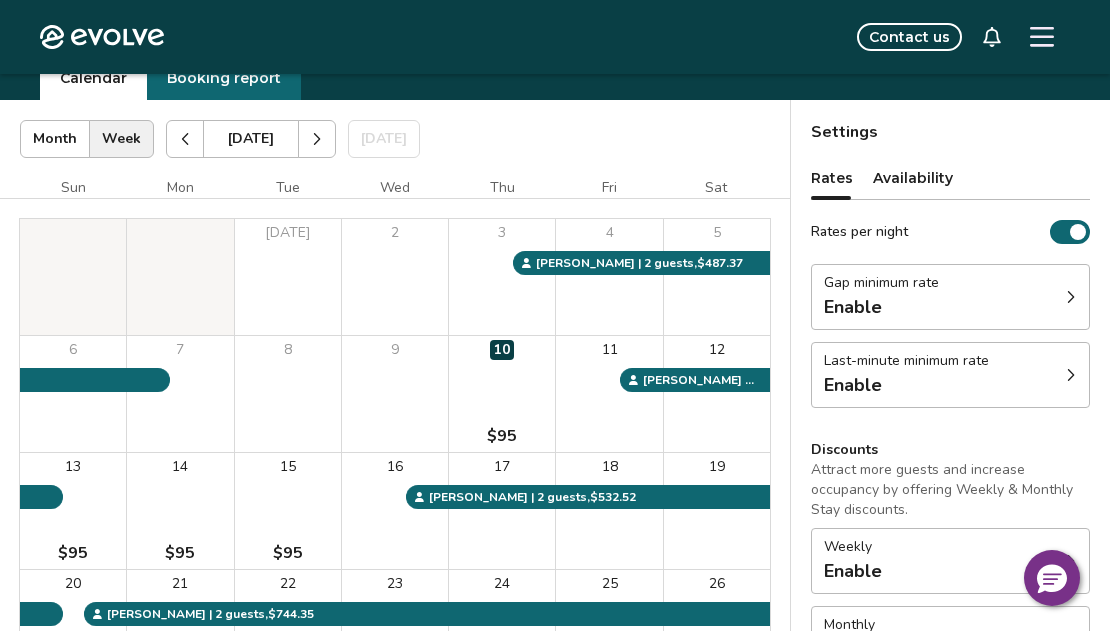 click 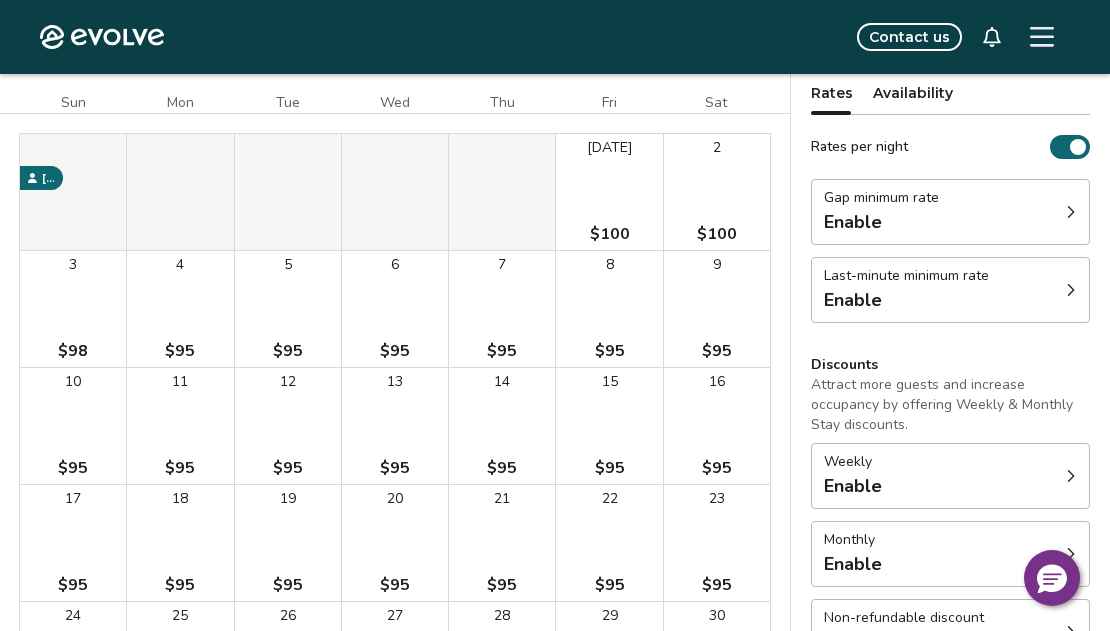 scroll, scrollTop: 171, scrollLeft: 0, axis: vertical 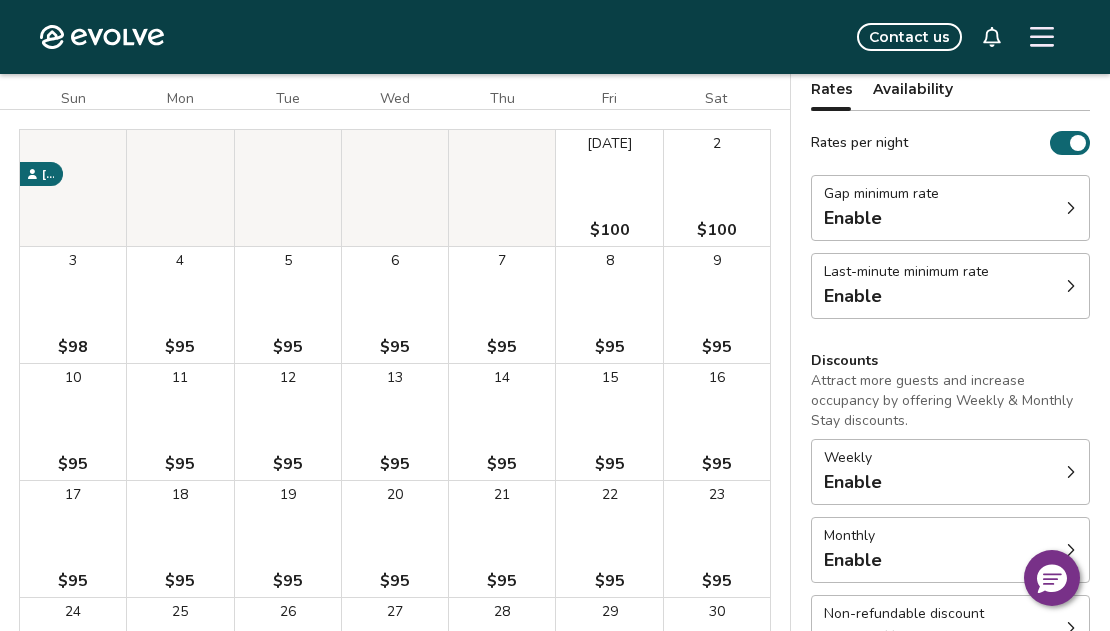 click on "10 $95" at bounding box center (73, 422) 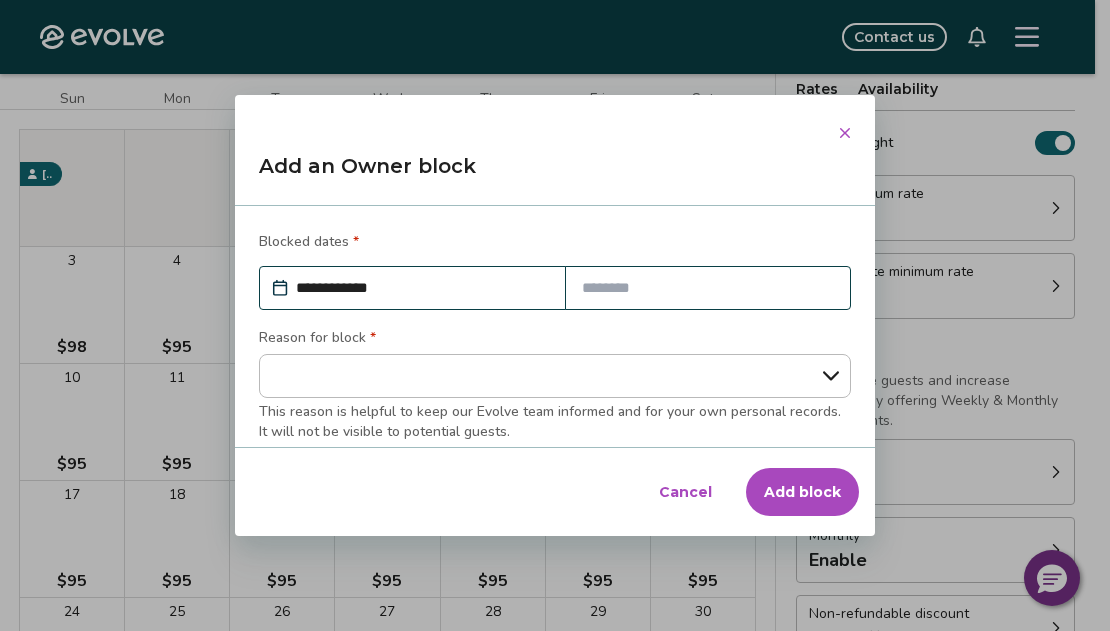 scroll, scrollTop: 172, scrollLeft: 0, axis: vertical 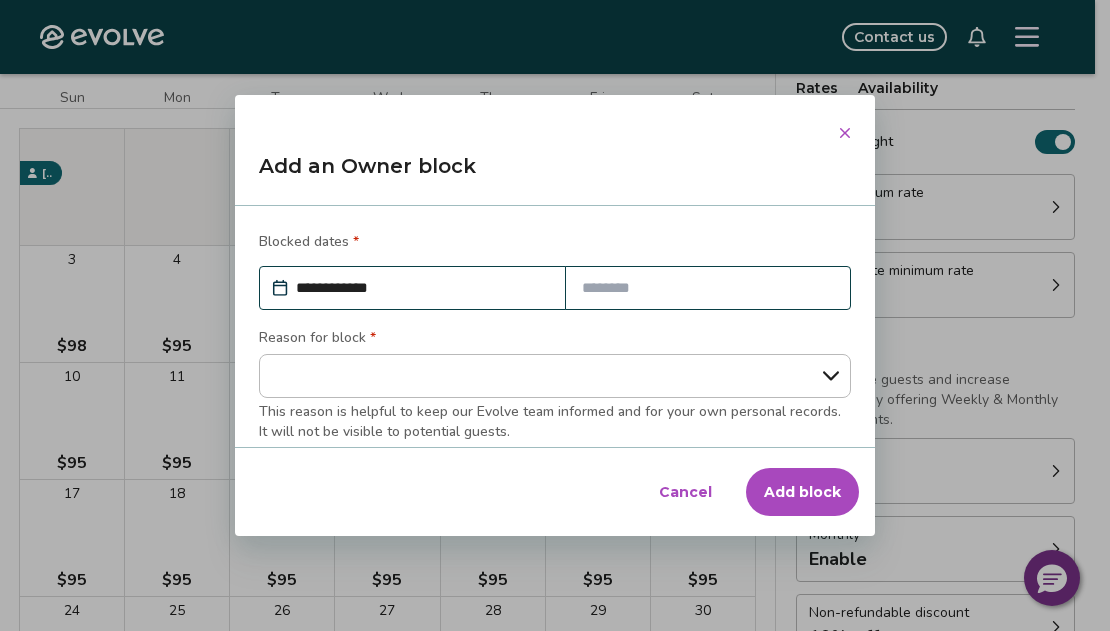 click at bounding box center (708, 288) 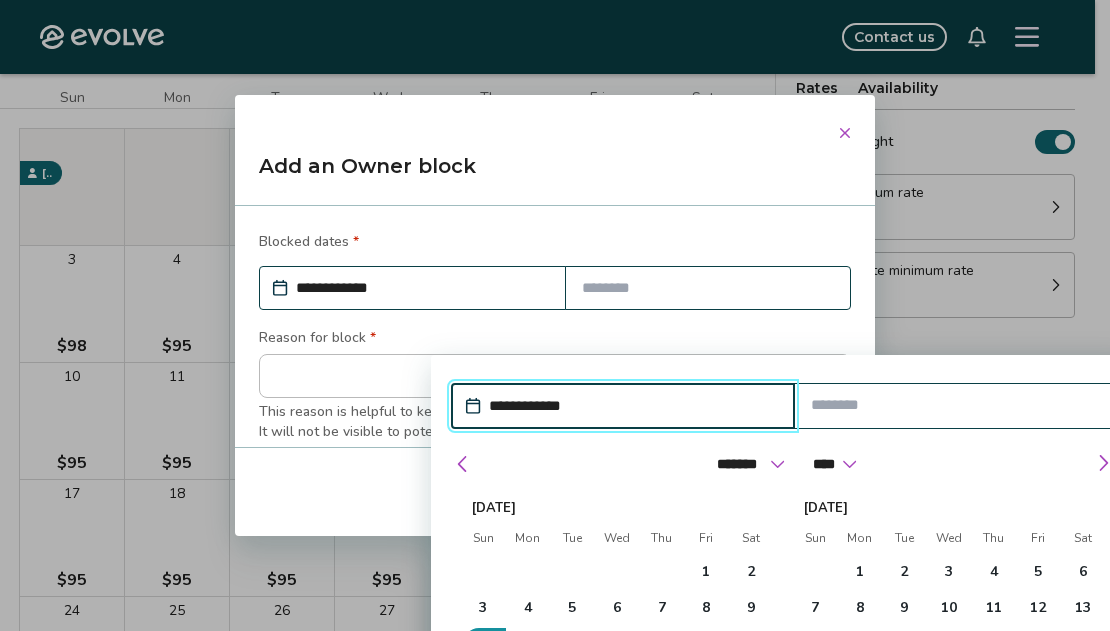 scroll, scrollTop: 0, scrollLeft: 0, axis: both 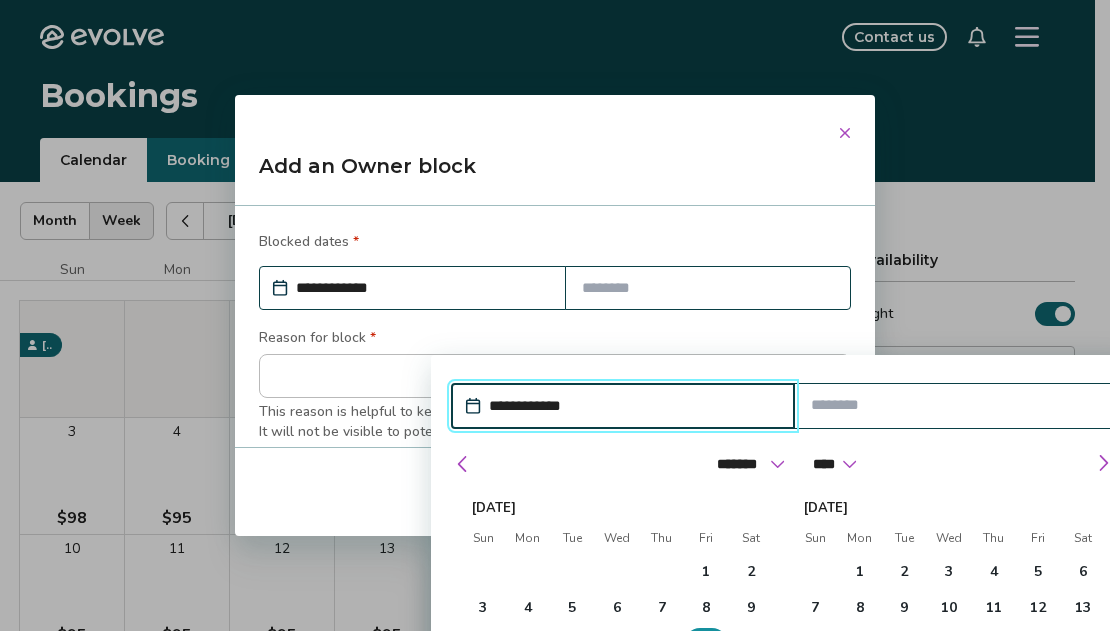click on "15" at bounding box center [706, 644] 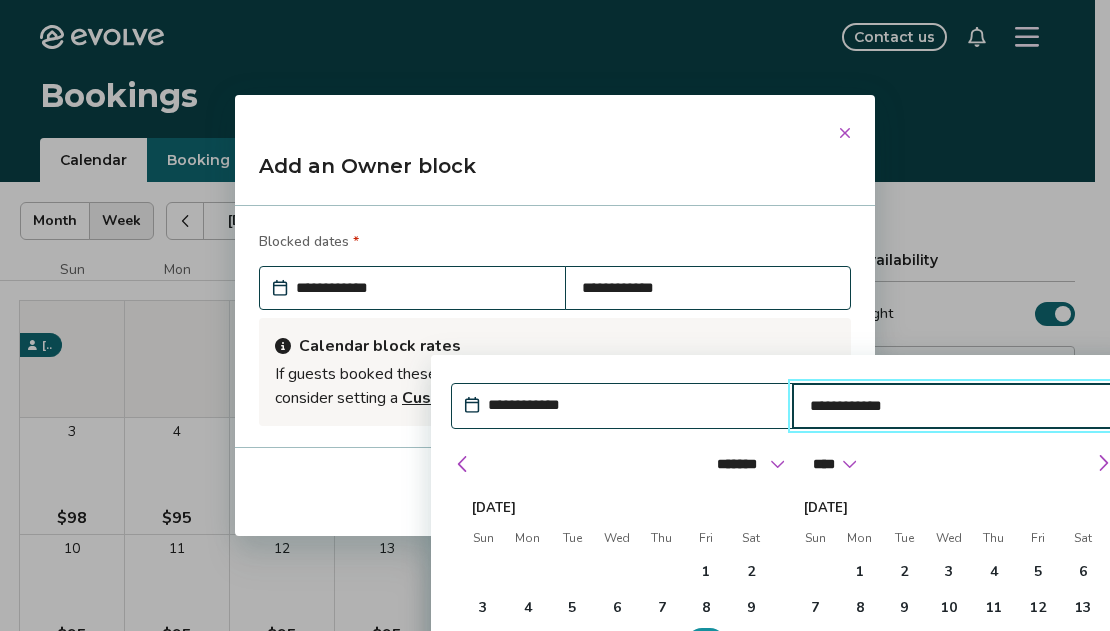 scroll, scrollTop: 1, scrollLeft: 0, axis: vertical 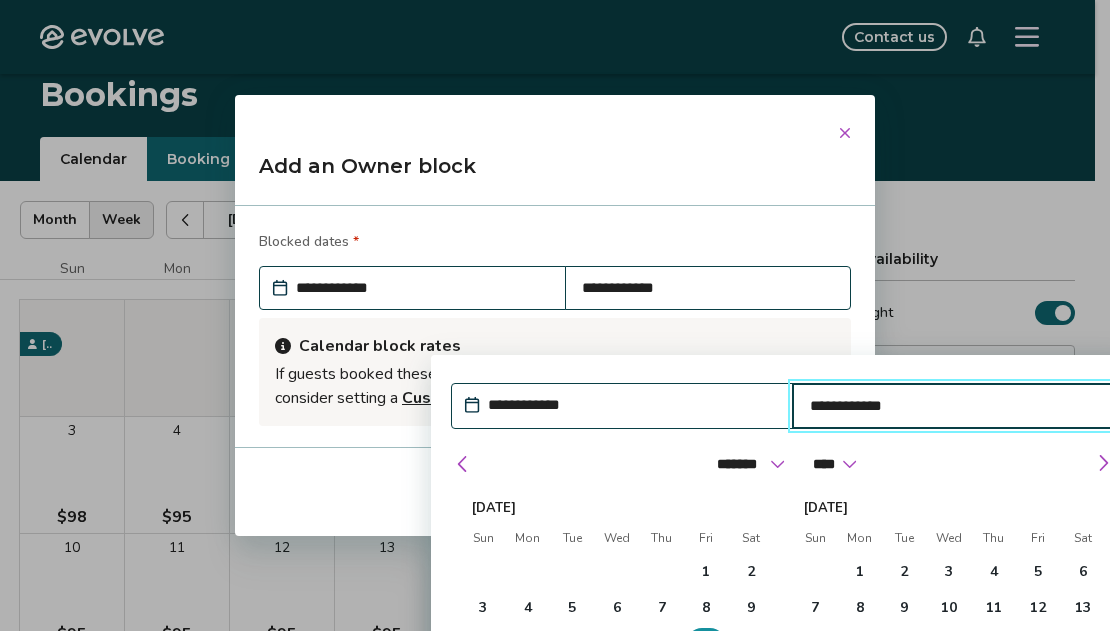 click on "**********" at bounding box center [632, 405] 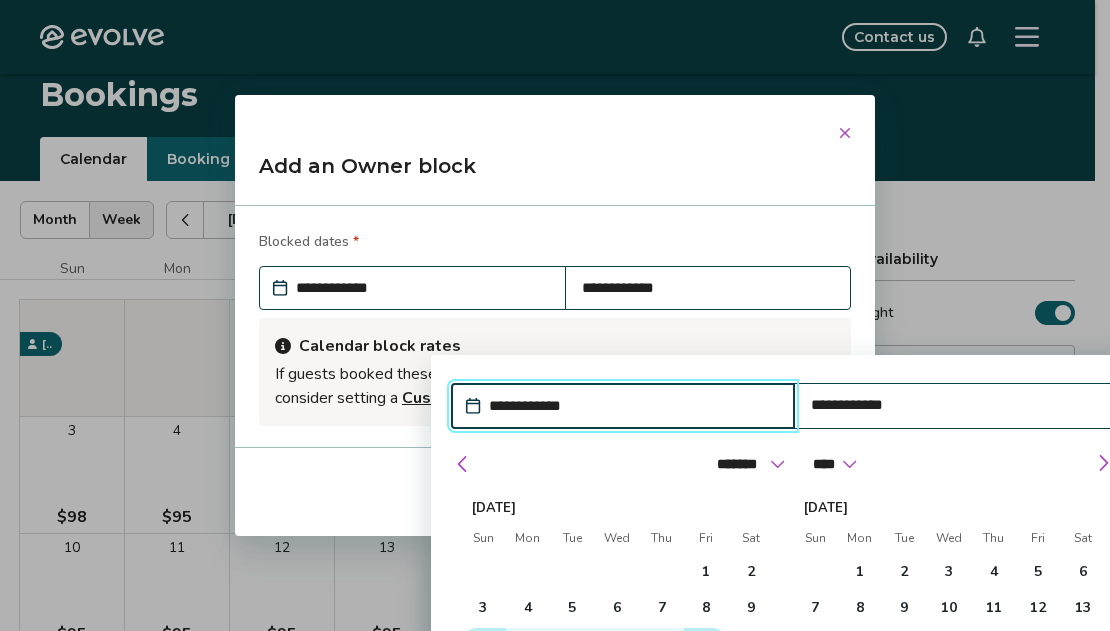 click on "10" at bounding box center (483, 644) 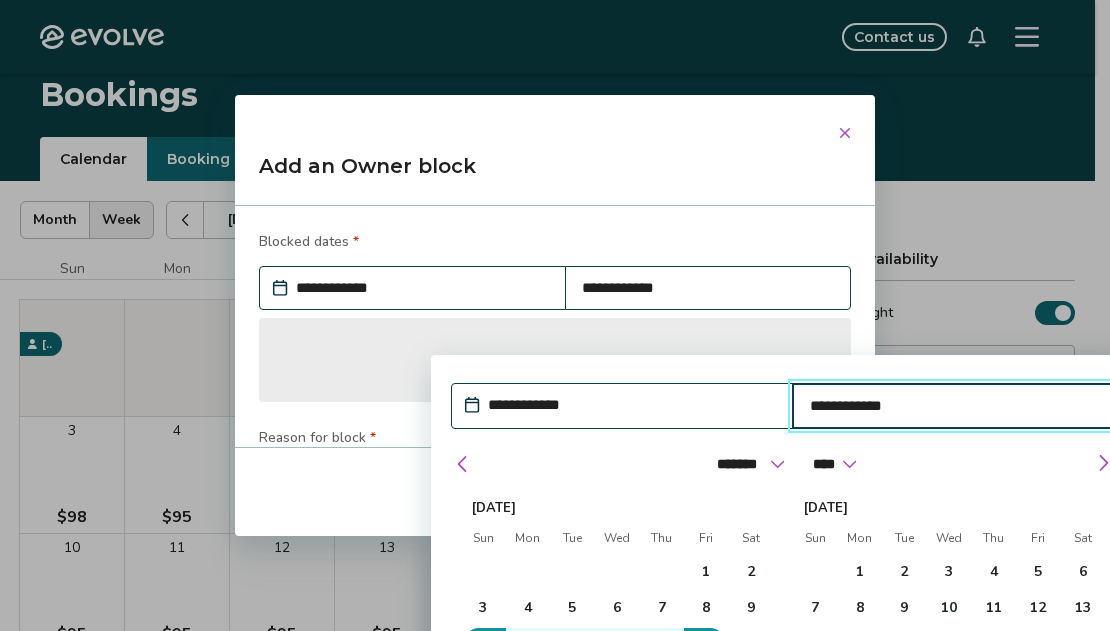 type on "*" 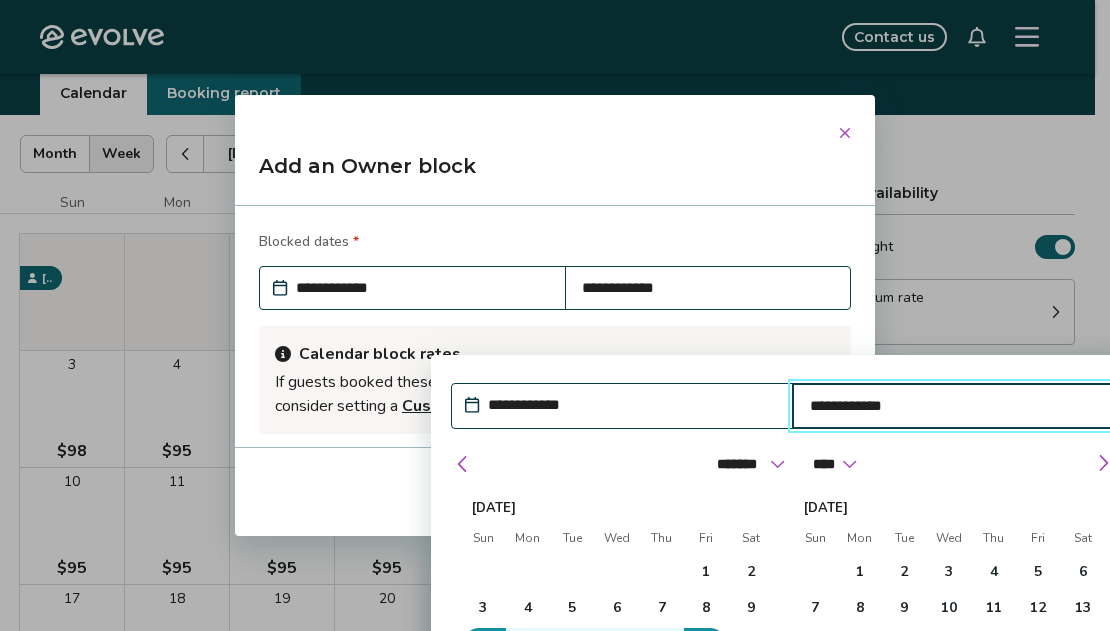 scroll, scrollTop: 97, scrollLeft: 0, axis: vertical 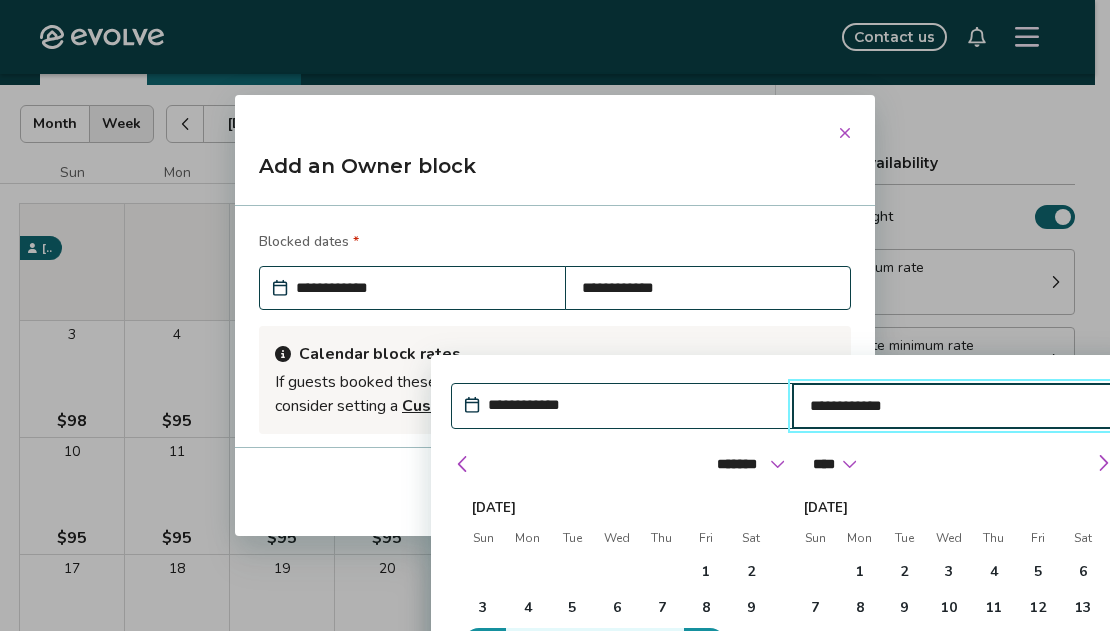 click on "******* ******** ***** ***** *** **** **** ****** ********* ******* ******** ******** **** **** **** **** **** **** **** **** **** **** **** **** **** **** **** **** **** **** **** **** ****" at bounding box center [783, 464] 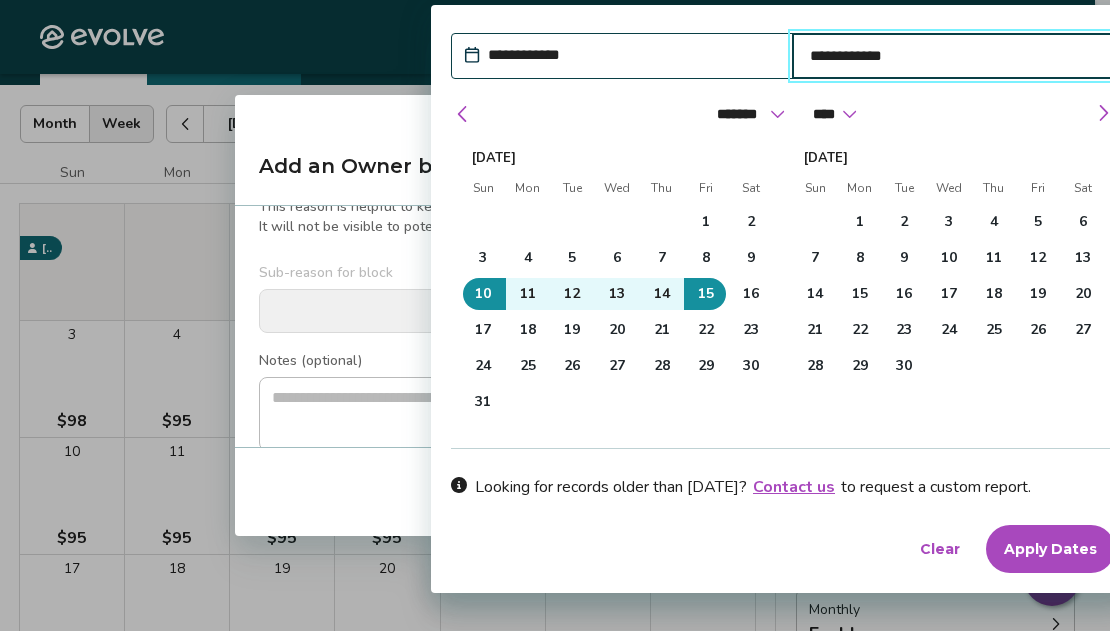 scroll, scrollTop: 356, scrollLeft: 0, axis: vertical 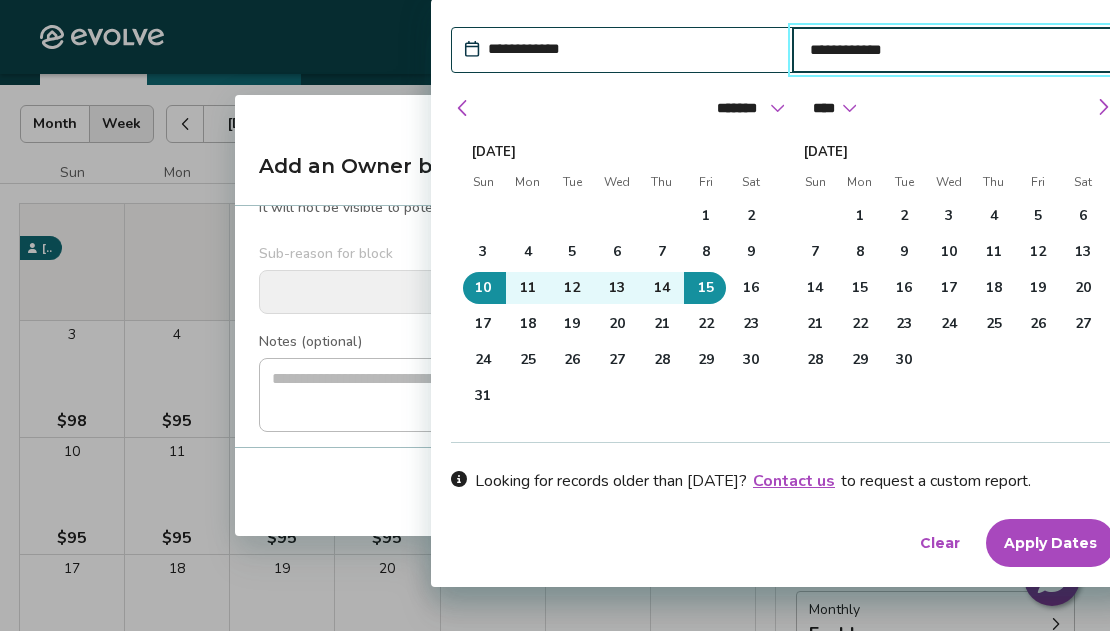 click on "Apply Dates" at bounding box center [1050, 543] 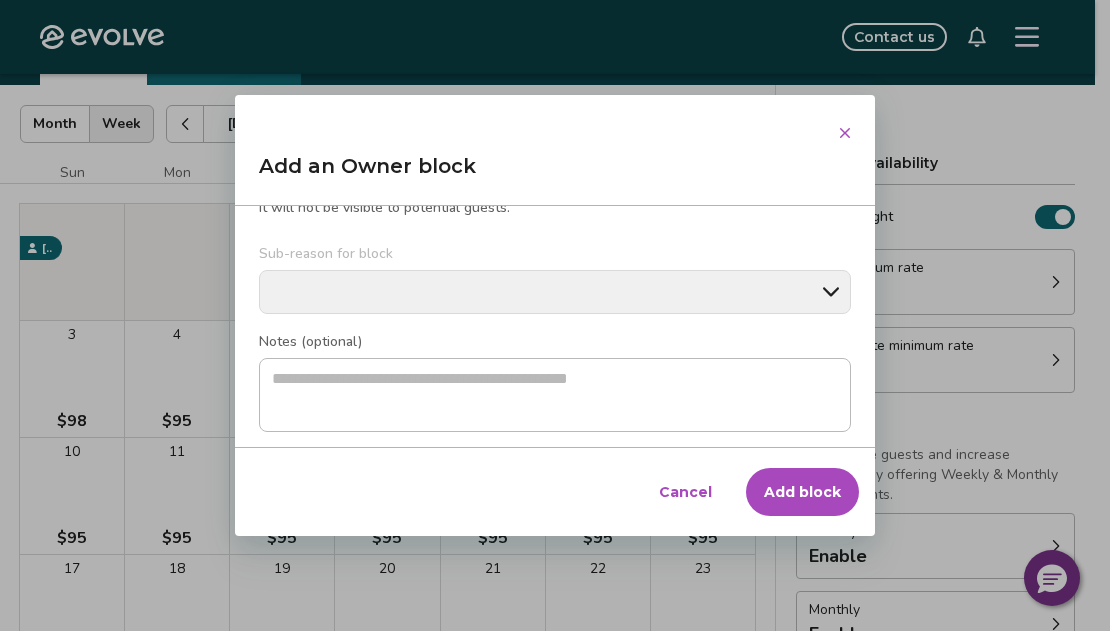 scroll, scrollTop: 0, scrollLeft: 0, axis: both 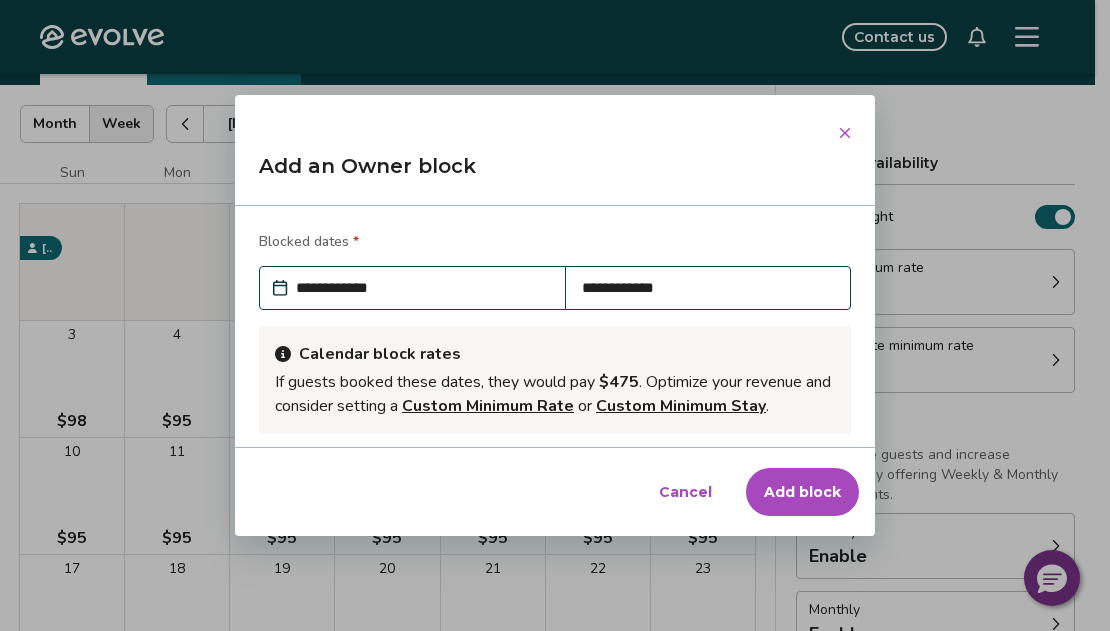 click on "Add block" at bounding box center [802, 492] 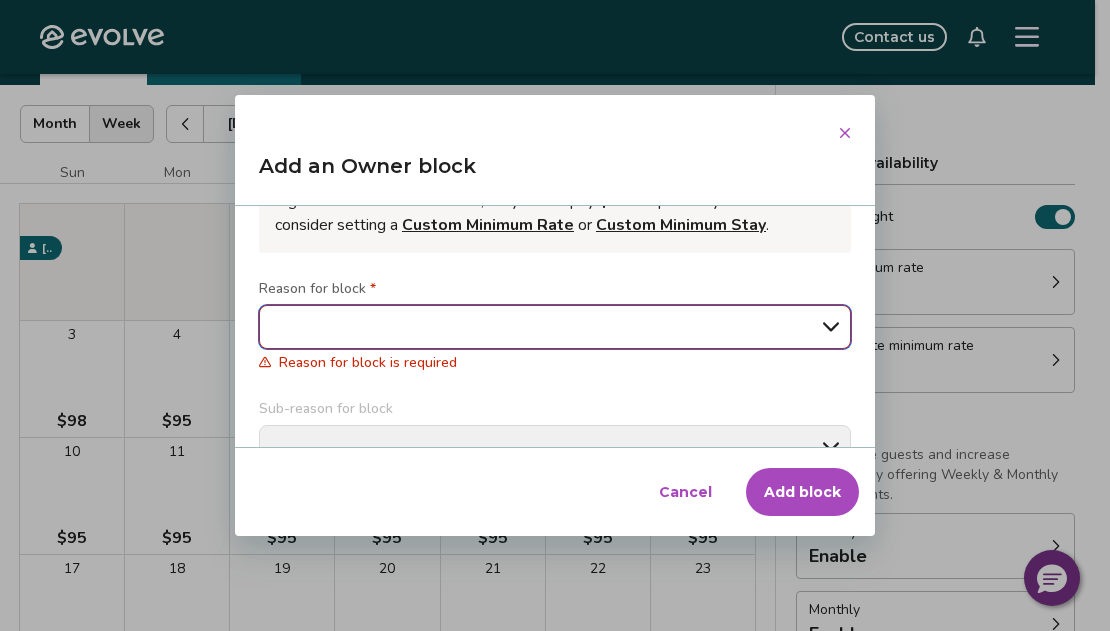 select on "**********" 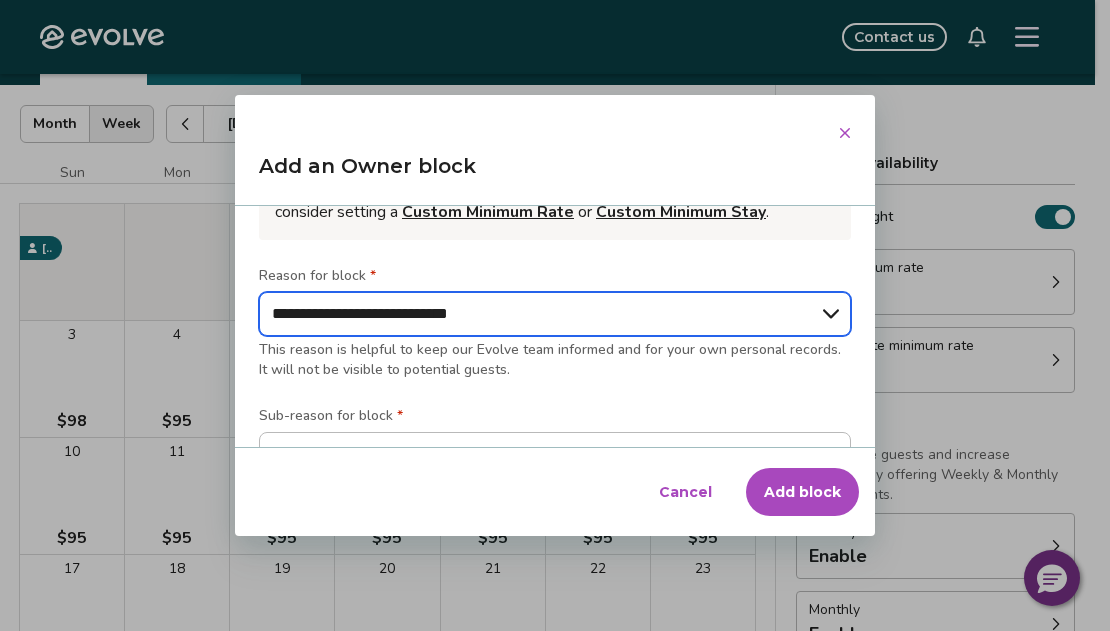 scroll, scrollTop: 196, scrollLeft: 0, axis: vertical 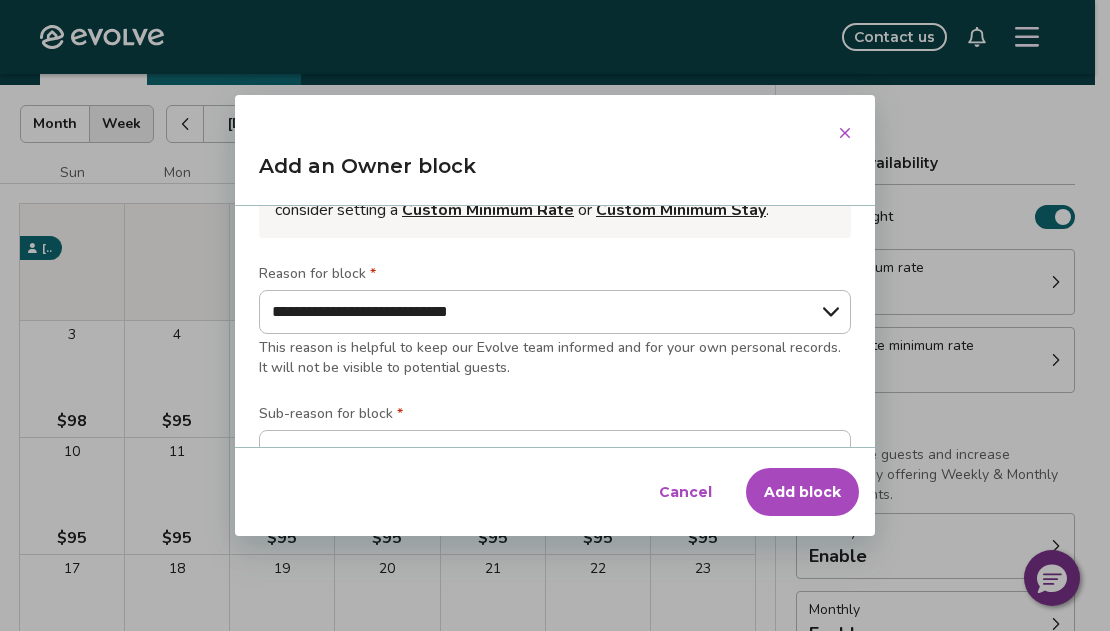 click on "Add block" at bounding box center (802, 492) 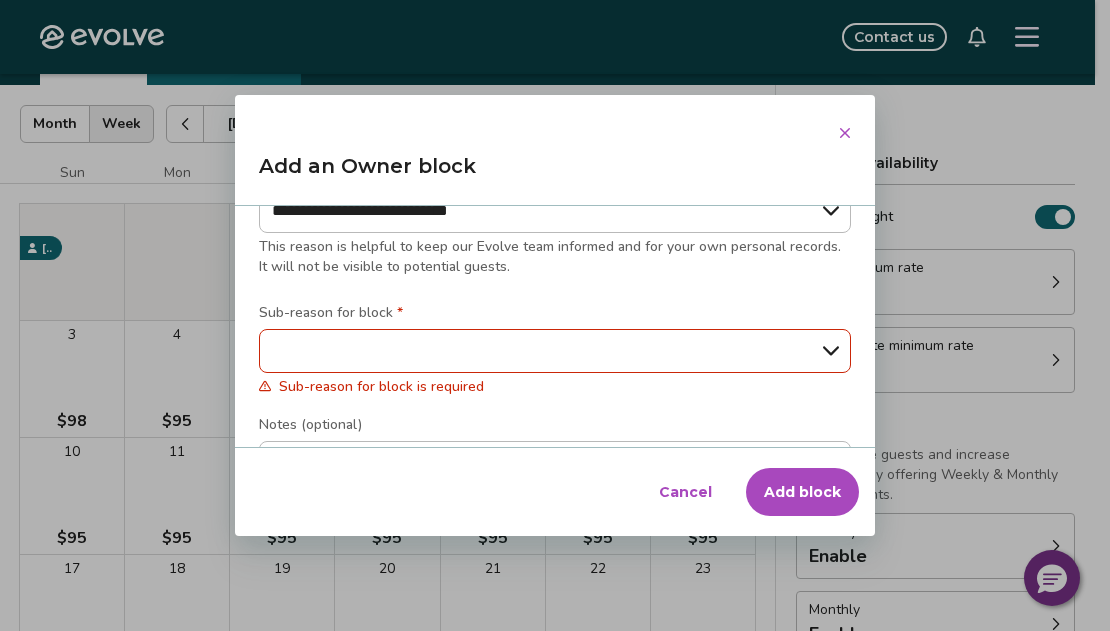 scroll, scrollTop: 315, scrollLeft: 0, axis: vertical 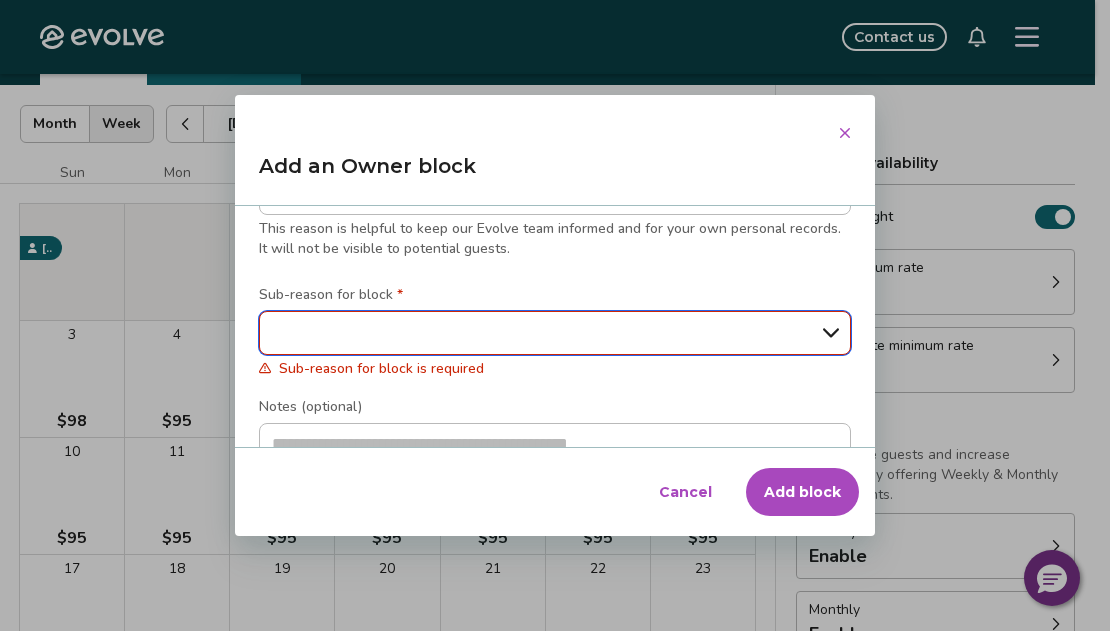 select on "**********" 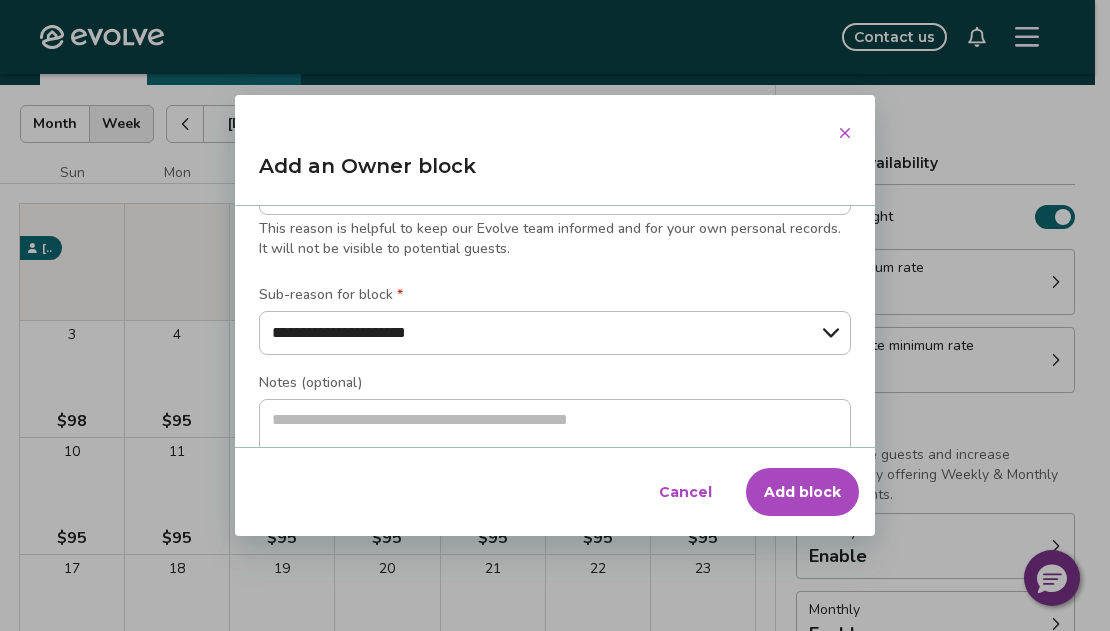 click on "Add block" at bounding box center (802, 492) 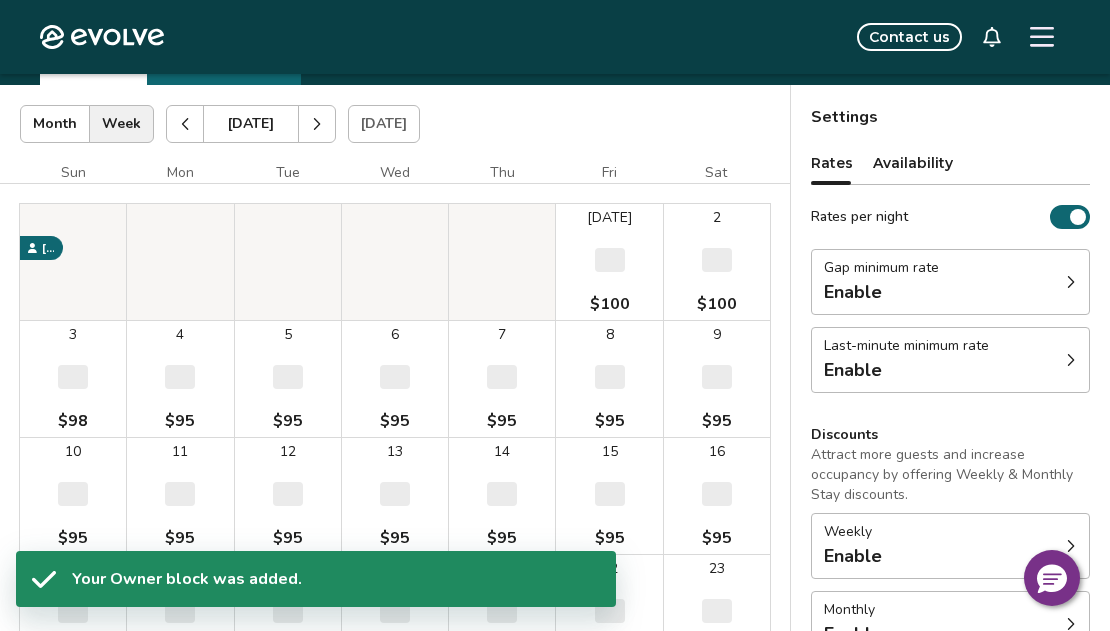type on "*" 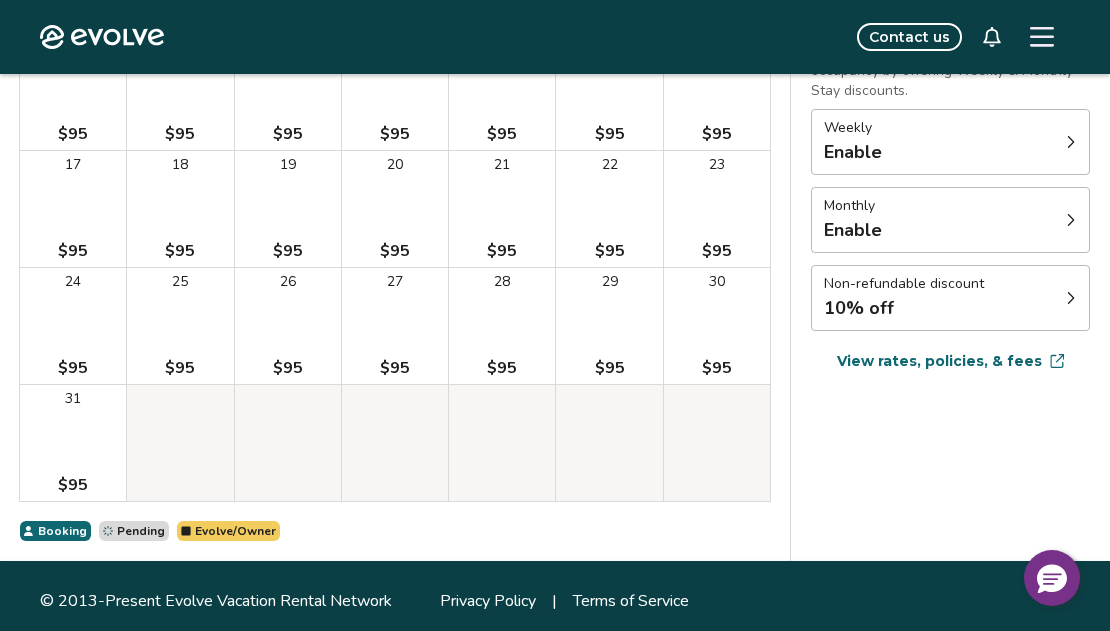 scroll, scrollTop: 511, scrollLeft: 0, axis: vertical 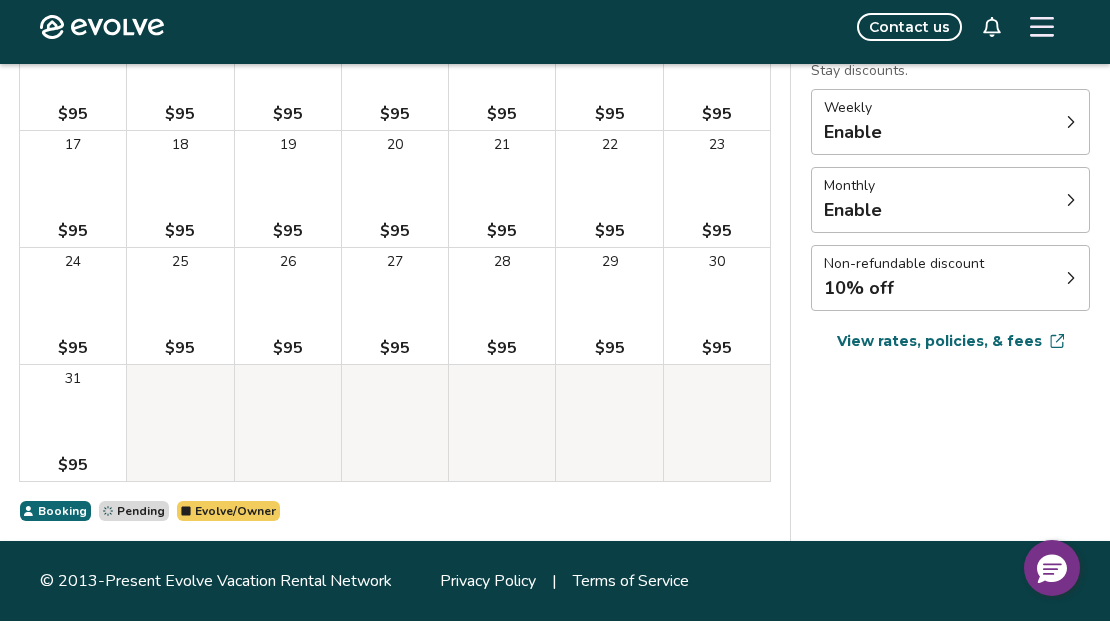 click 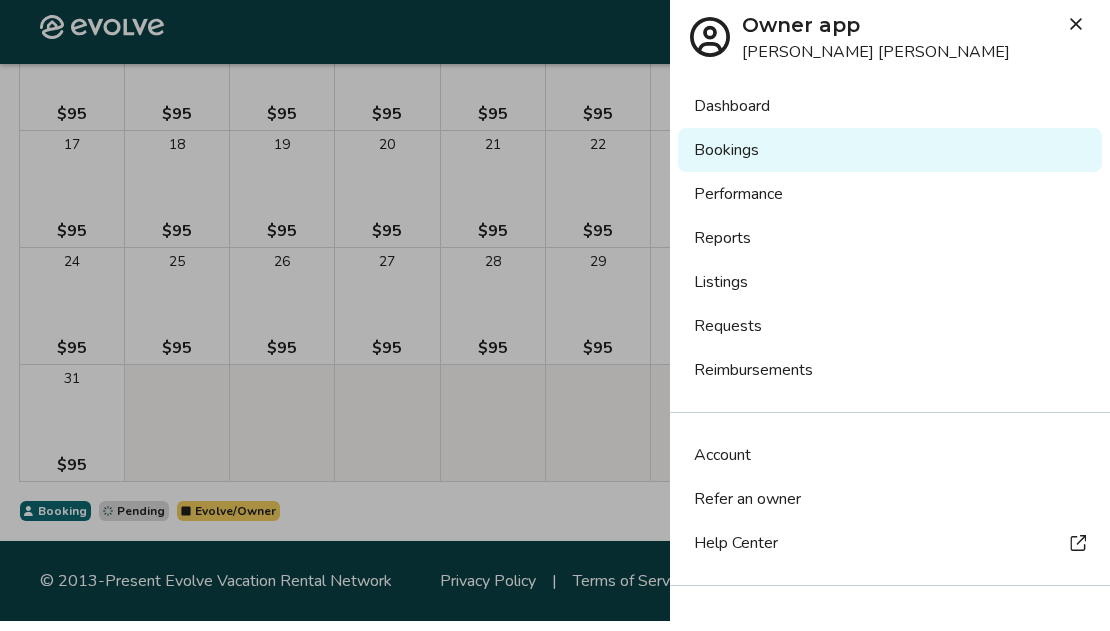 click on "Bookings" at bounding box center [890, 160] 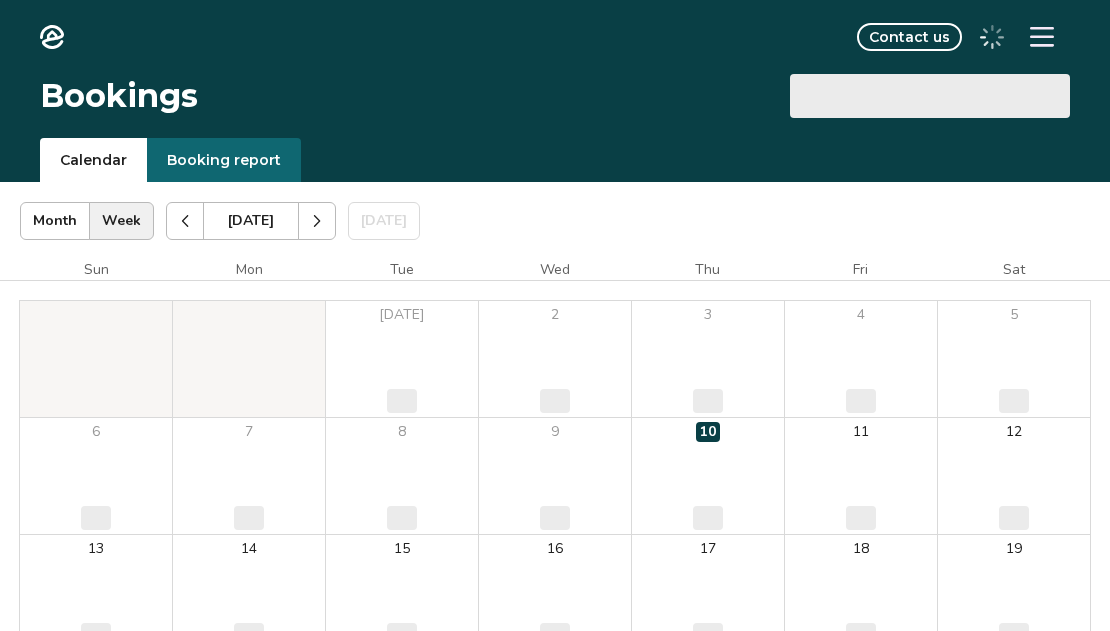 scroll, scrollTop: 0, scrollLeft: 0, axis: both 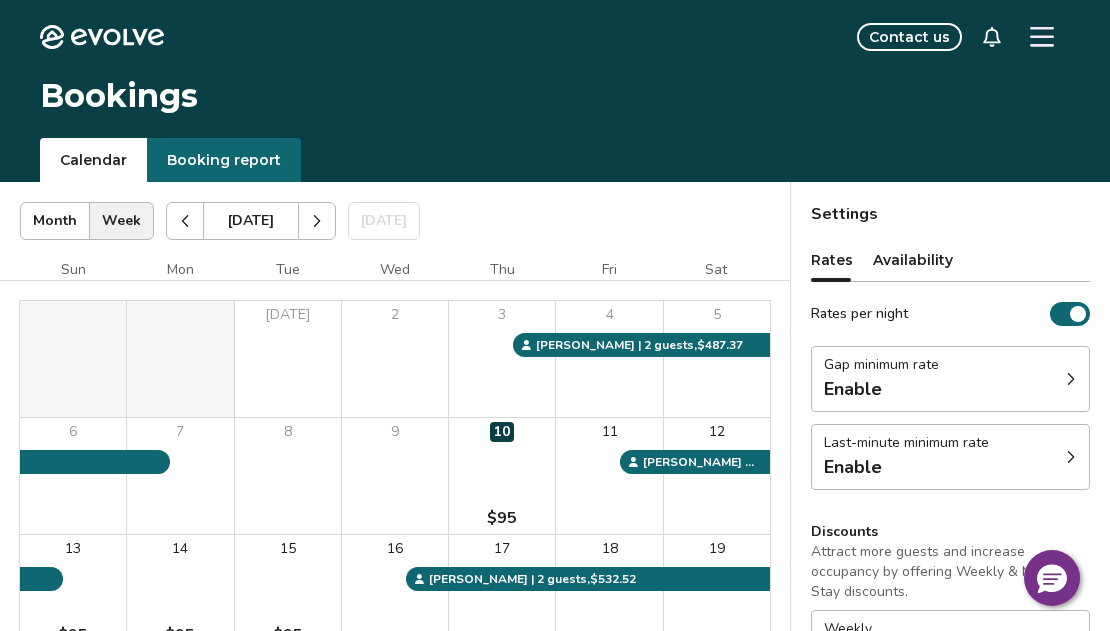 click 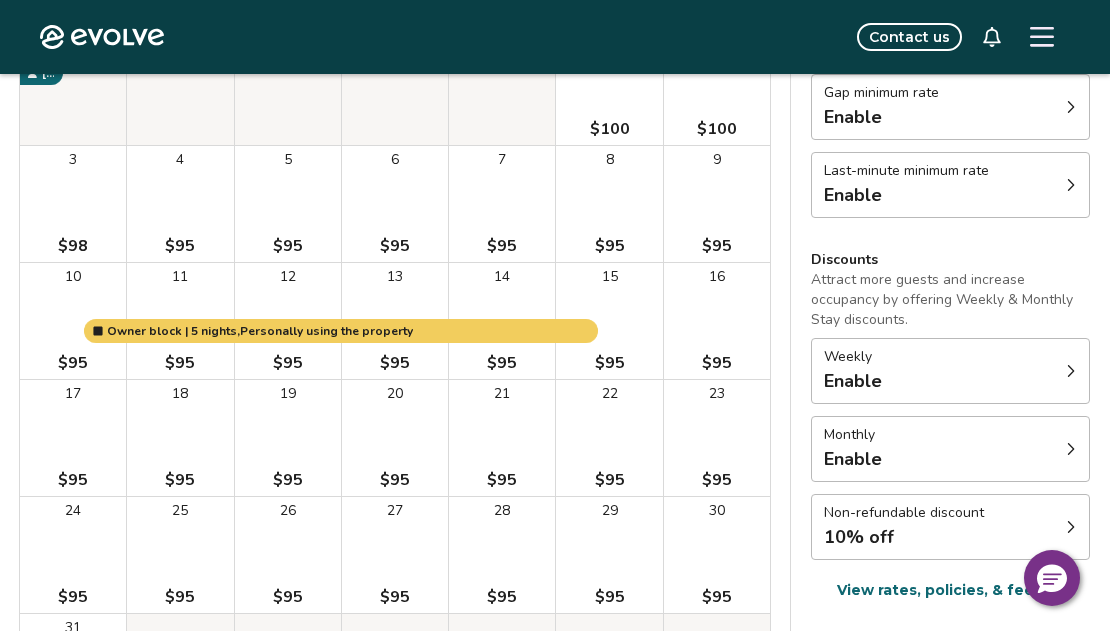 scroll, scrollTop: 260, scrollLeft: 0, axis: vertical 